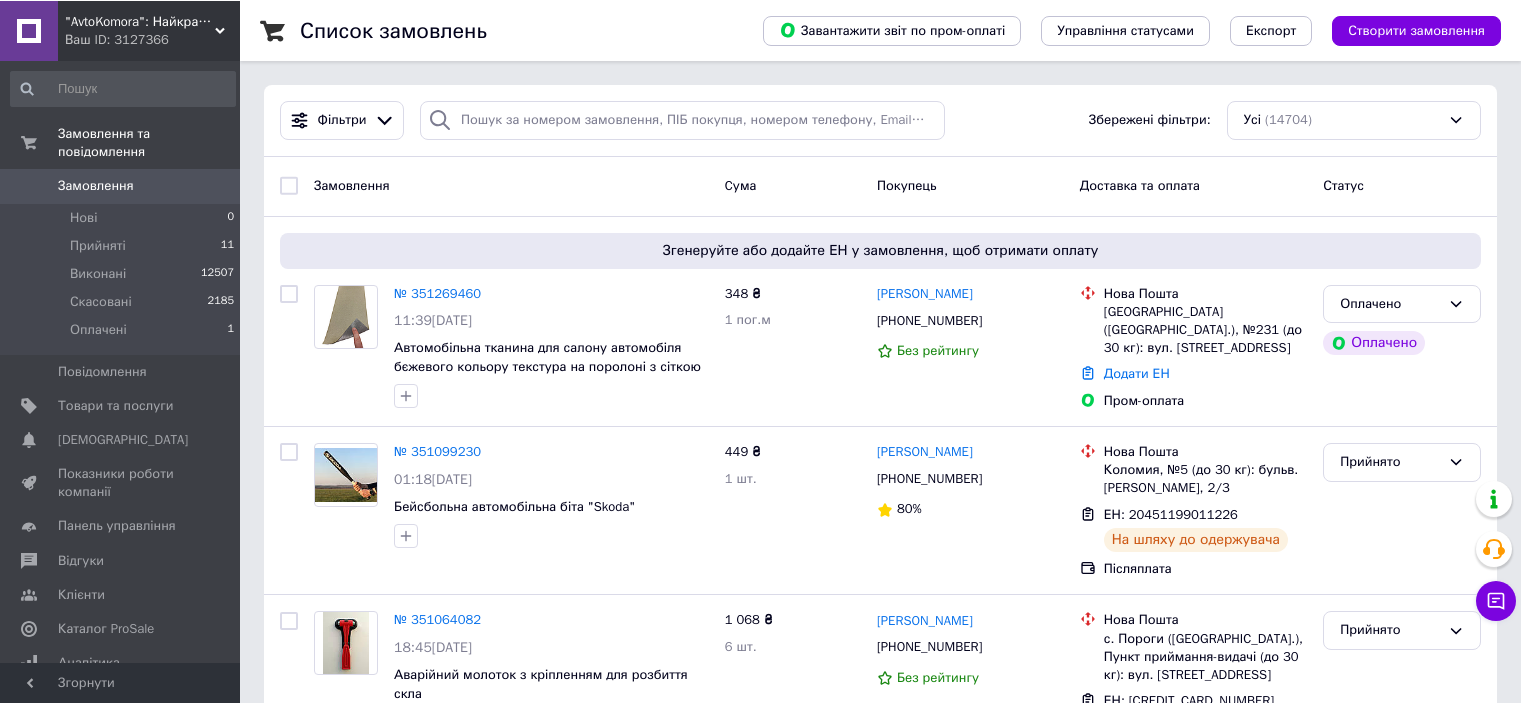 scroll, scrollTop: 0, scrollLeft: 0, axis: both 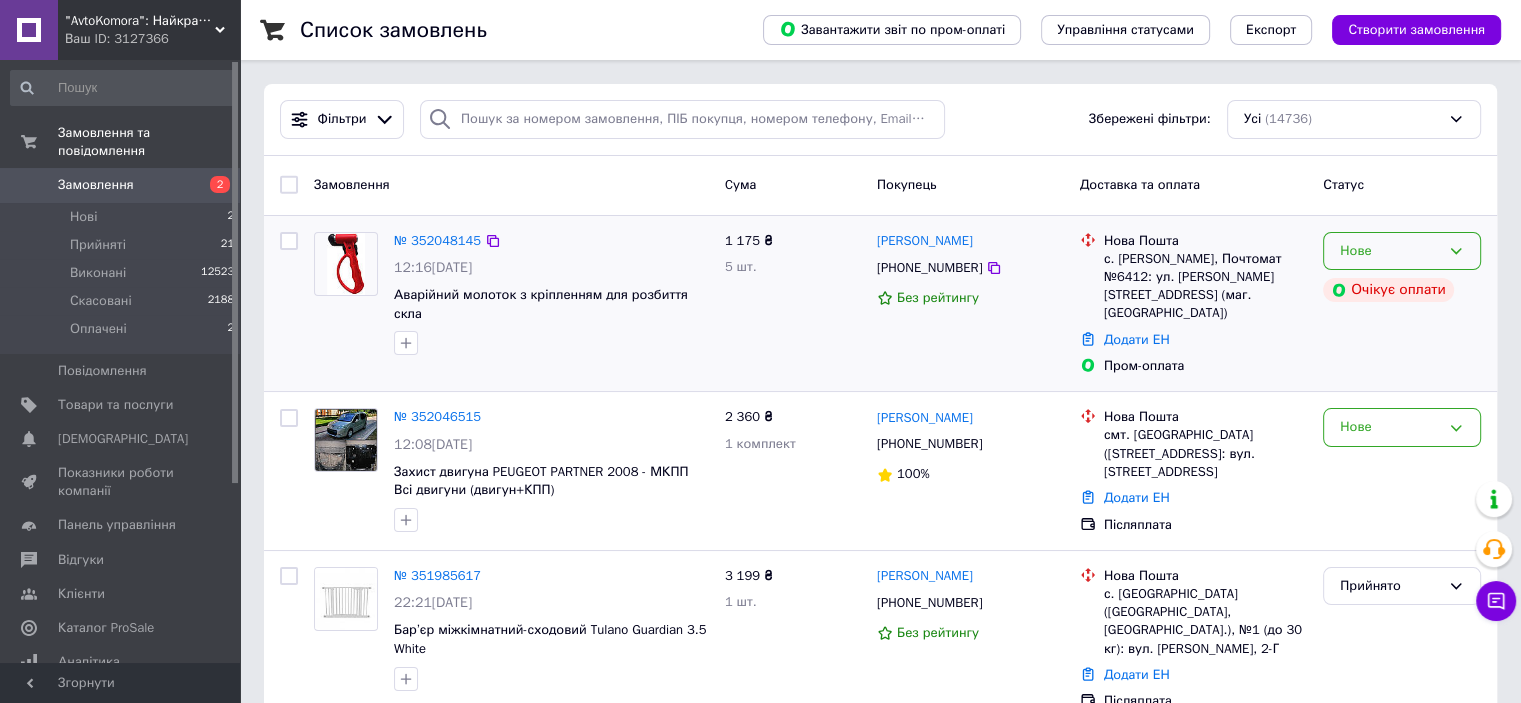 click on "Нове" at bounding box center [1390, 251] 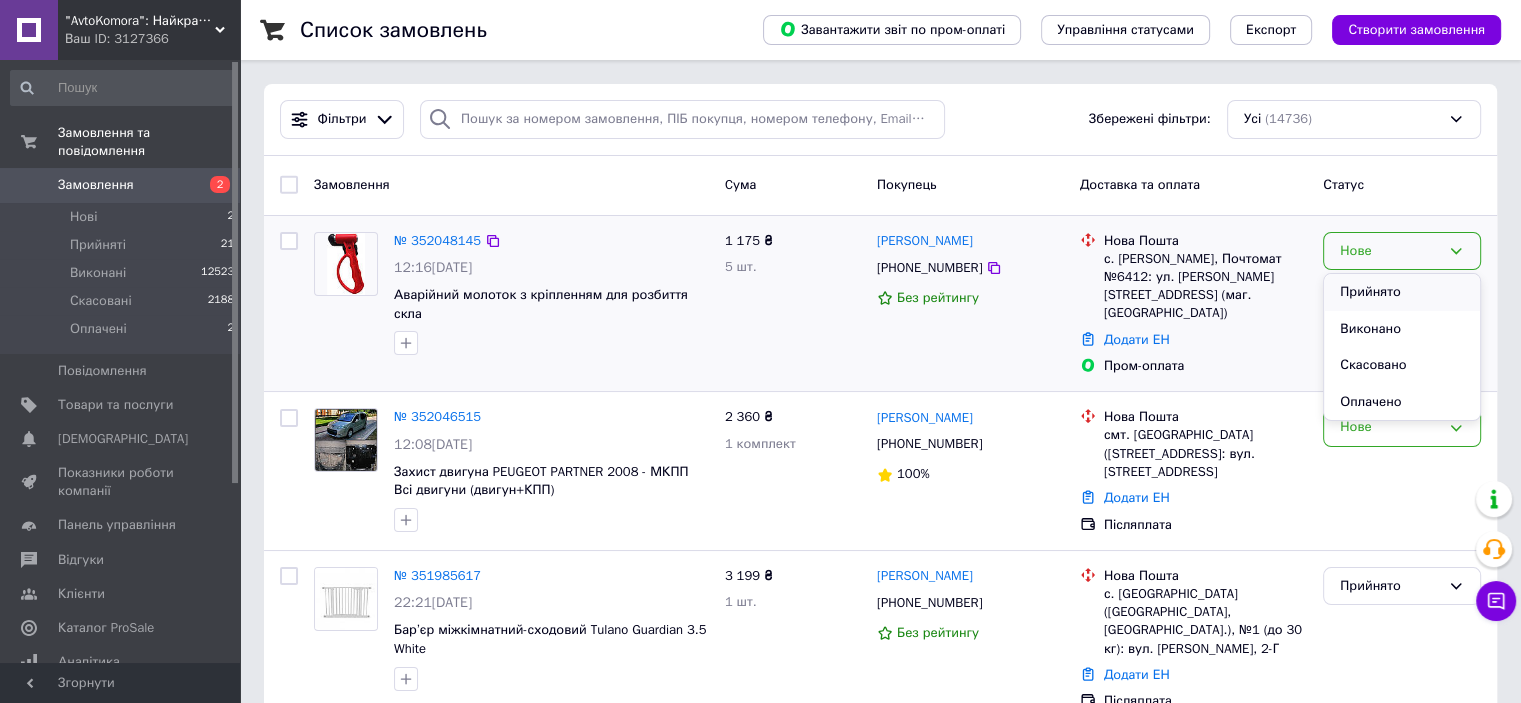 click on "Прийнято" at bounding box center (1402, 292) 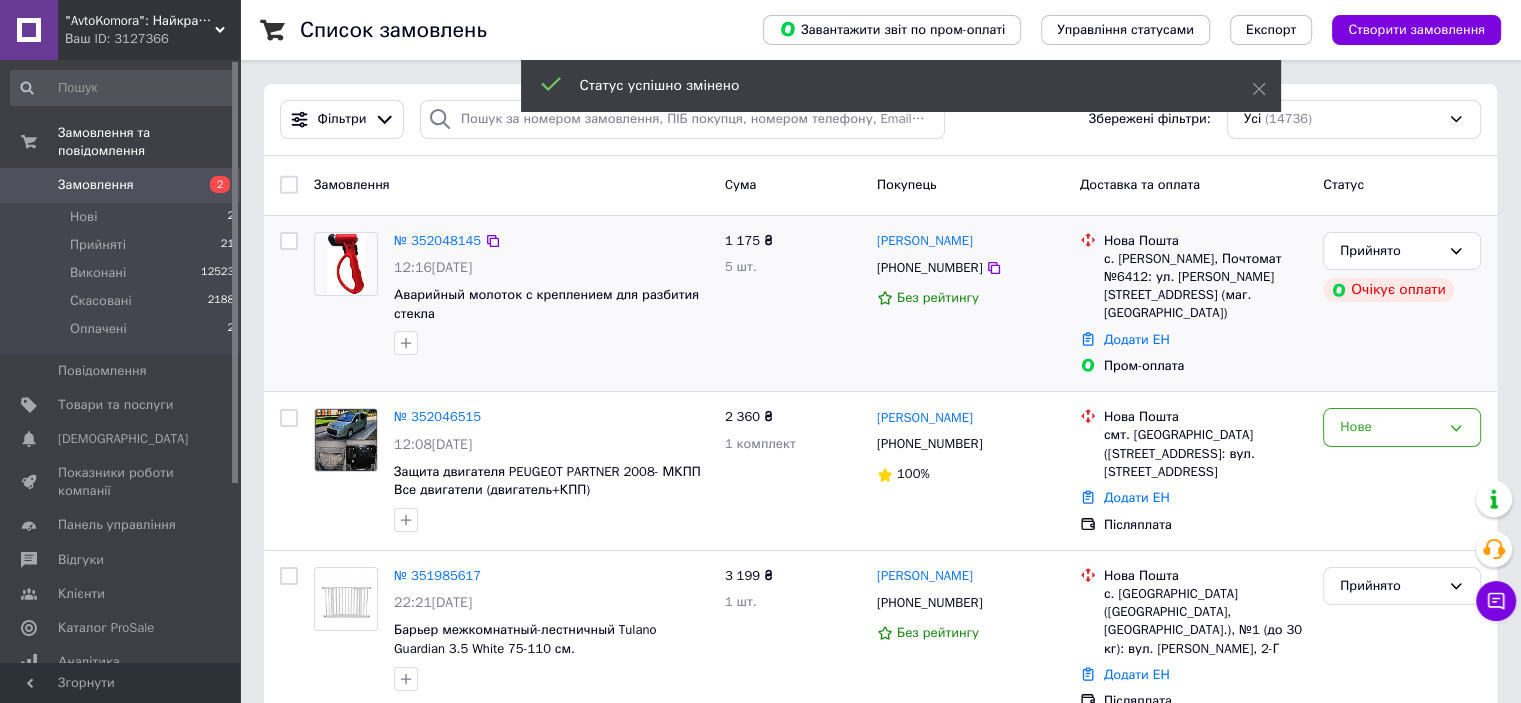 click on "Нове" at bounding box center (1390, 427) 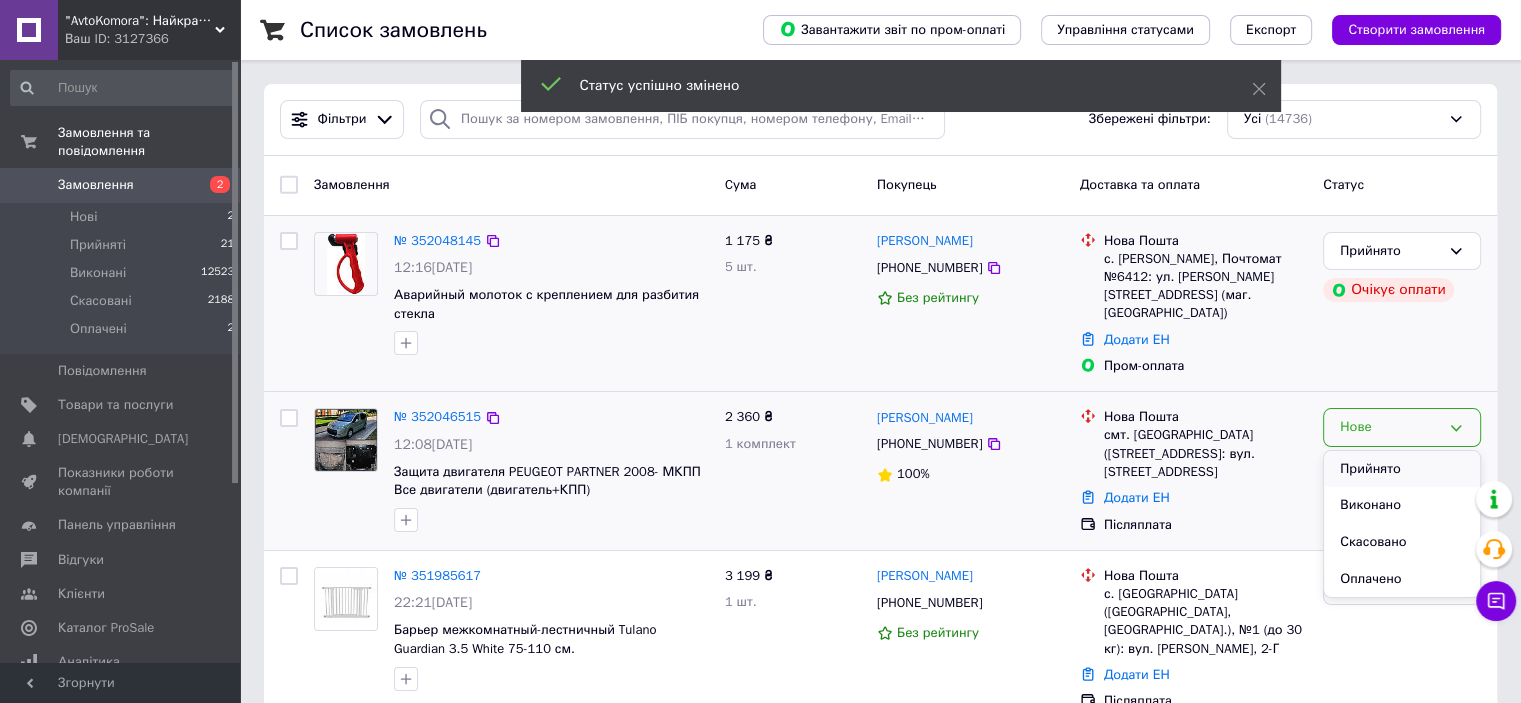 click on "Прийнято" at bounding box center [1402, 469] 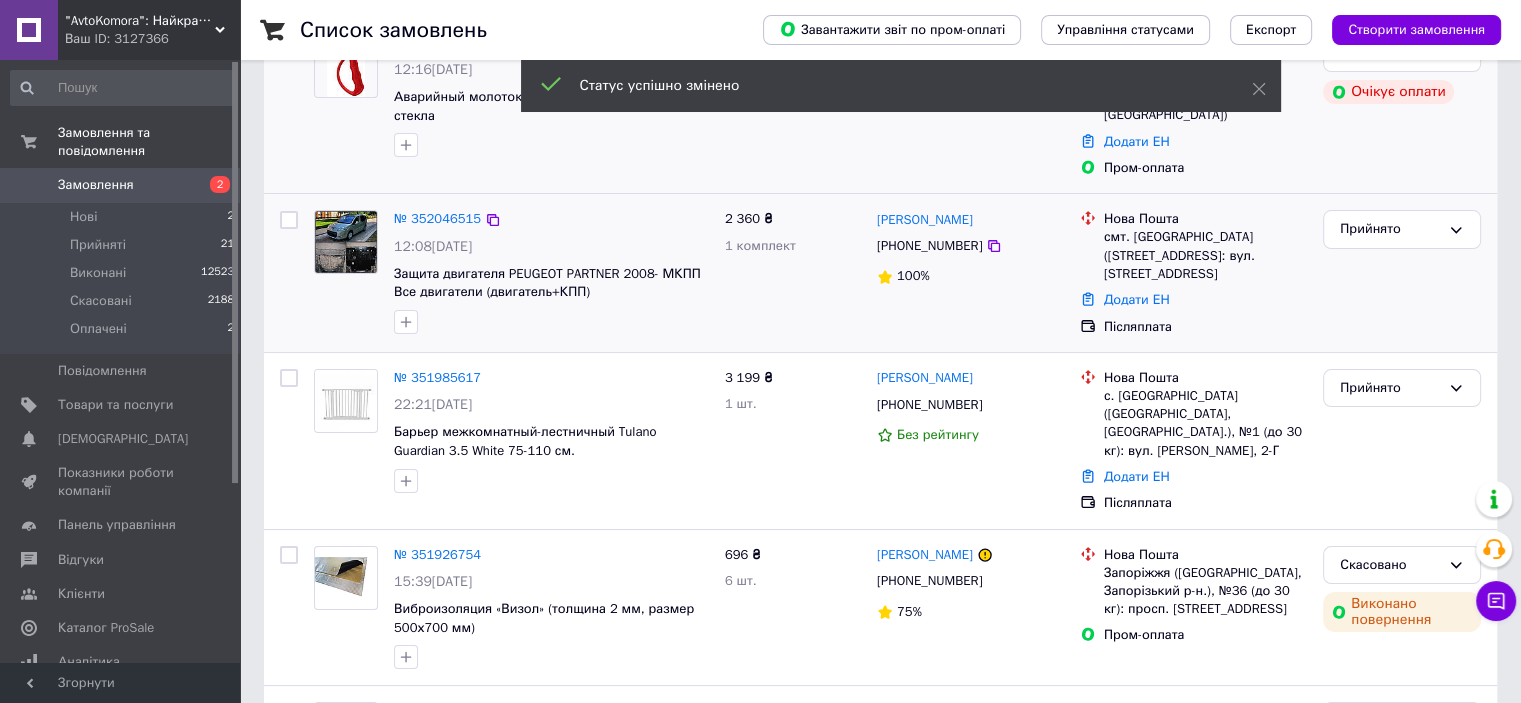 scroll, scrollTop: 100, scrollLeft: 0, axis: vertical 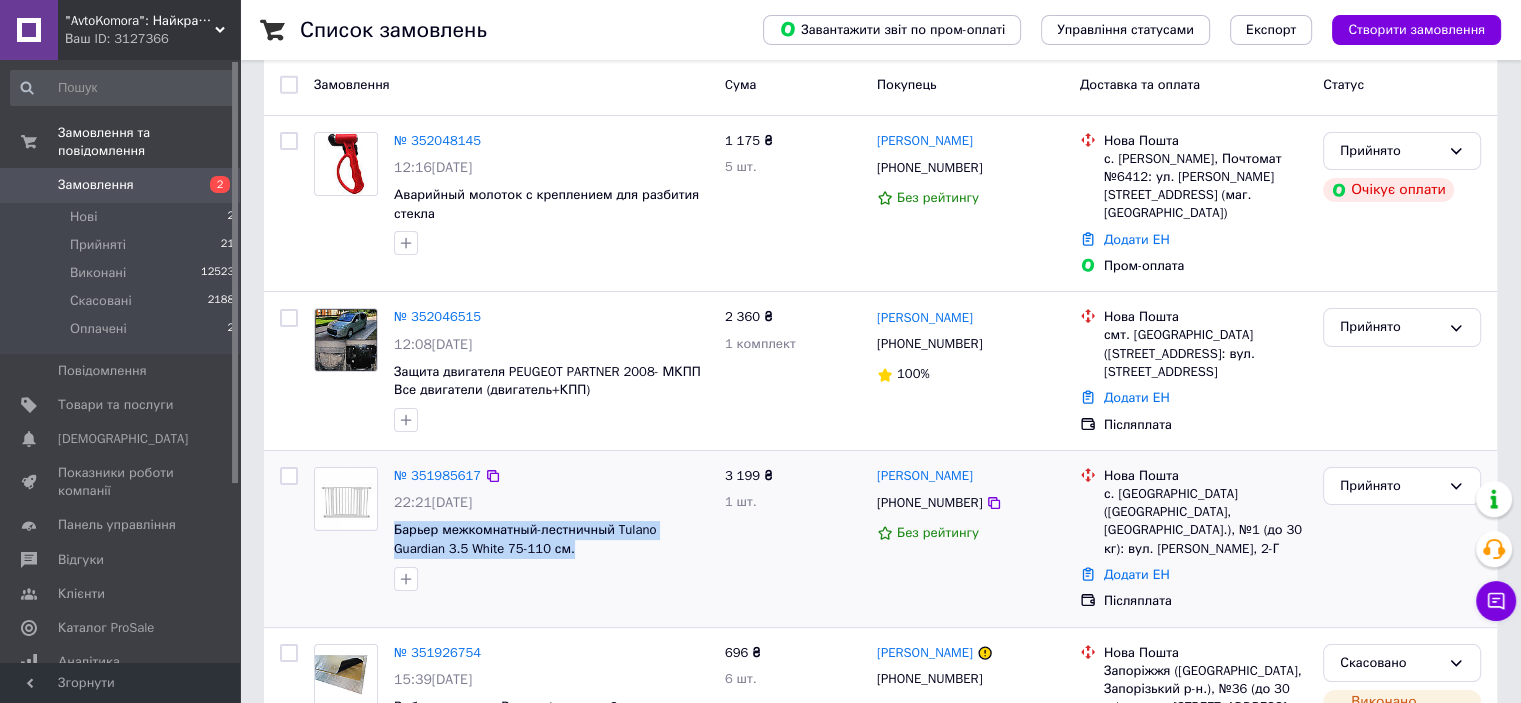 drag, startPoint x: 545, startPoint y: 519, endPoint x: 392, endPoint y: 504, distance: 153.73354 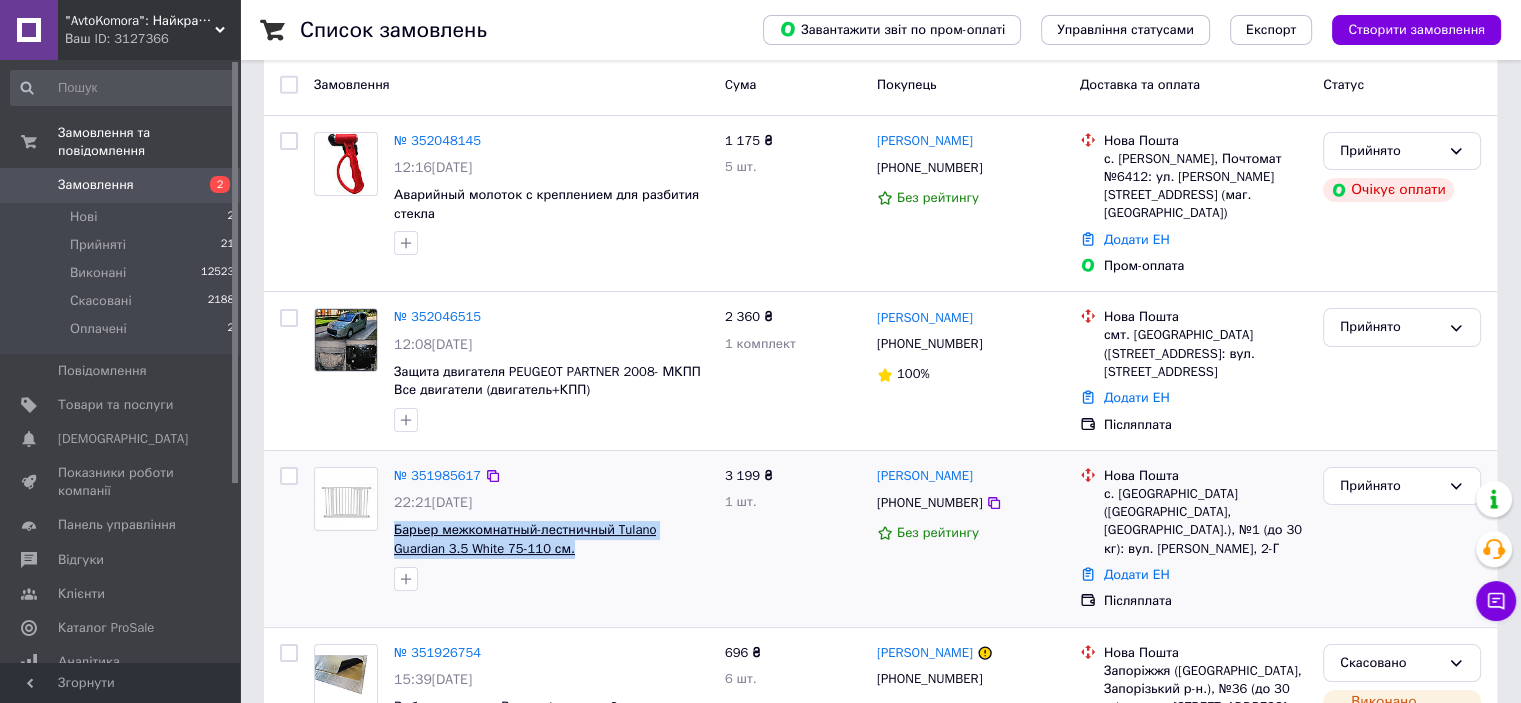 copy on "Барьер межкомнатный-лестничный Tulano Guardian 3.5 White 75-110 см." 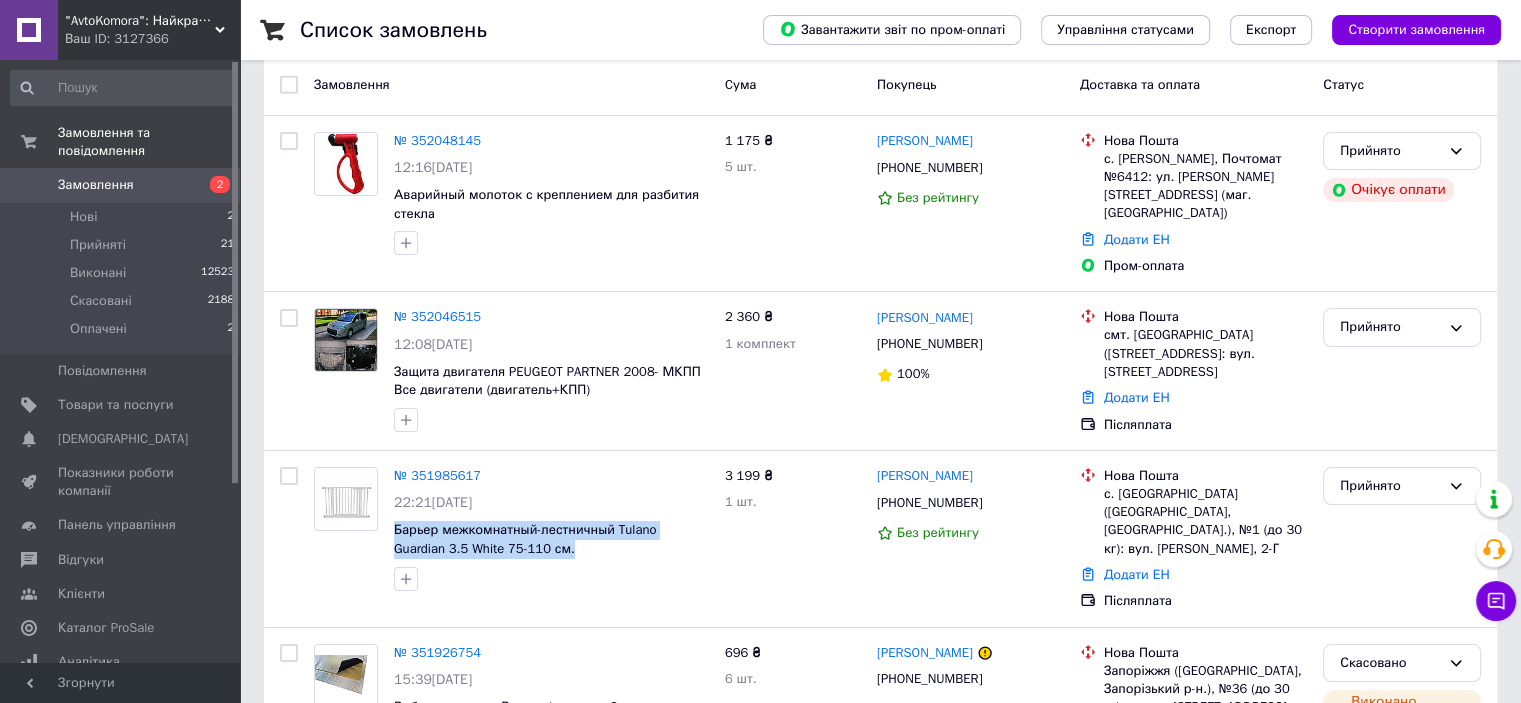 click on "Замовлення" at bounding box center [96, 185] 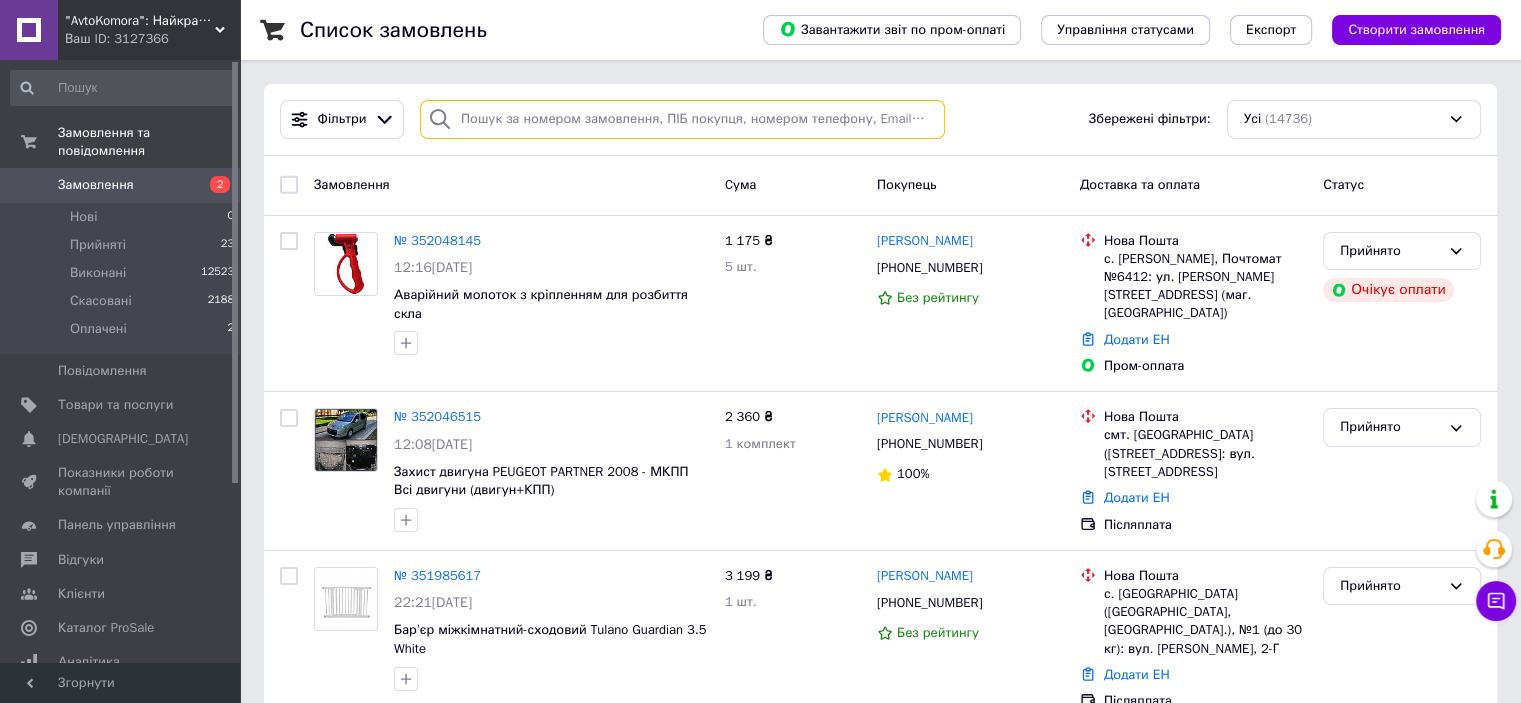 click at bounding box center (682, 119) 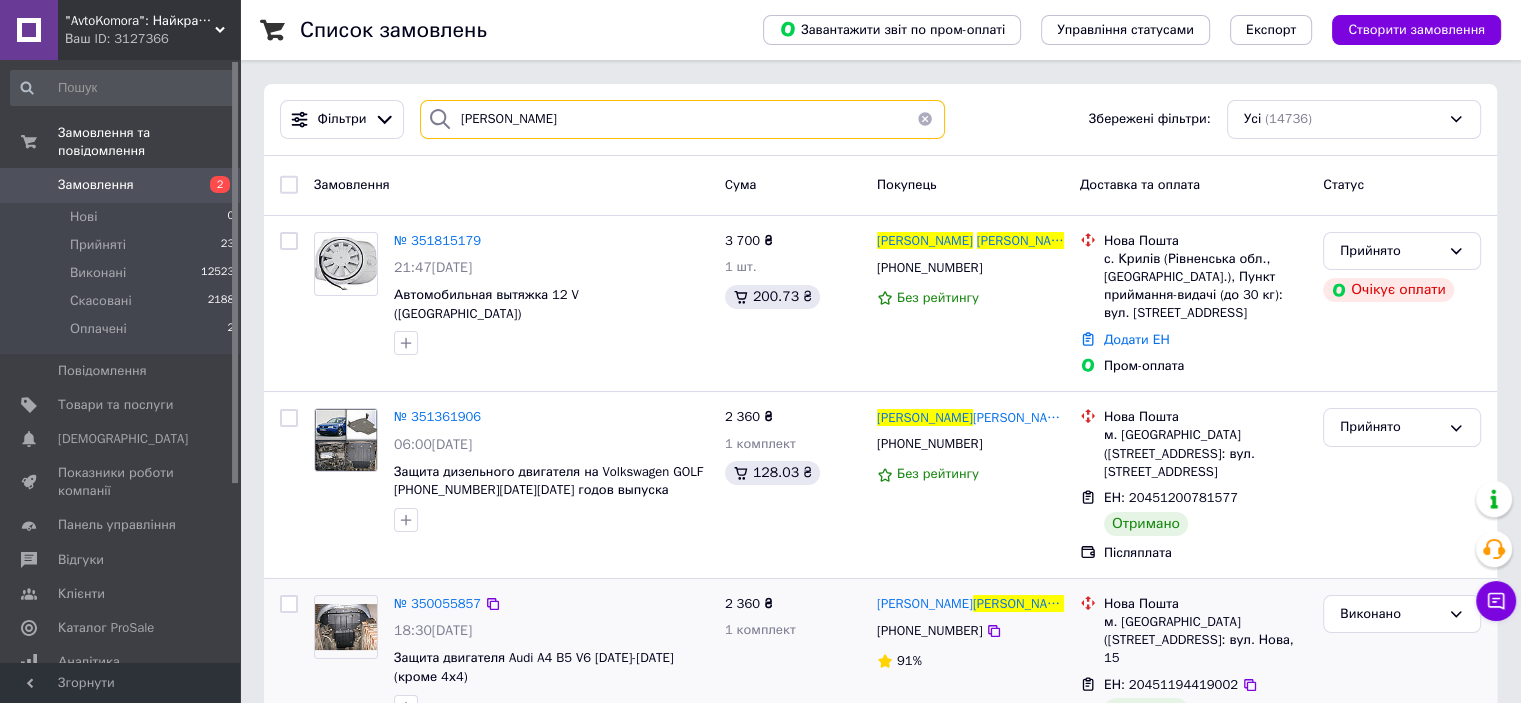 type on "Мамончук Віктор" 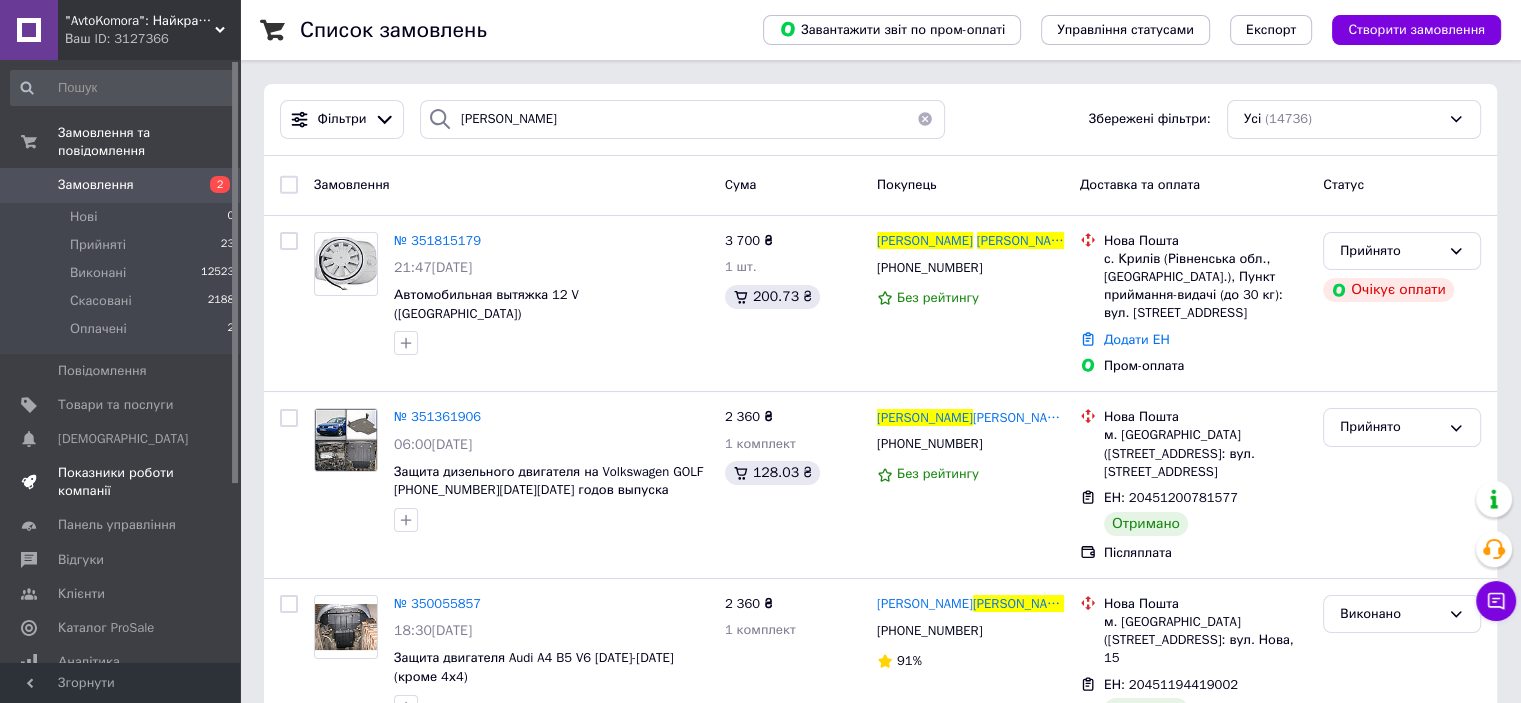 click on "Показники роботи компанії" at bounding box center (121, 482) 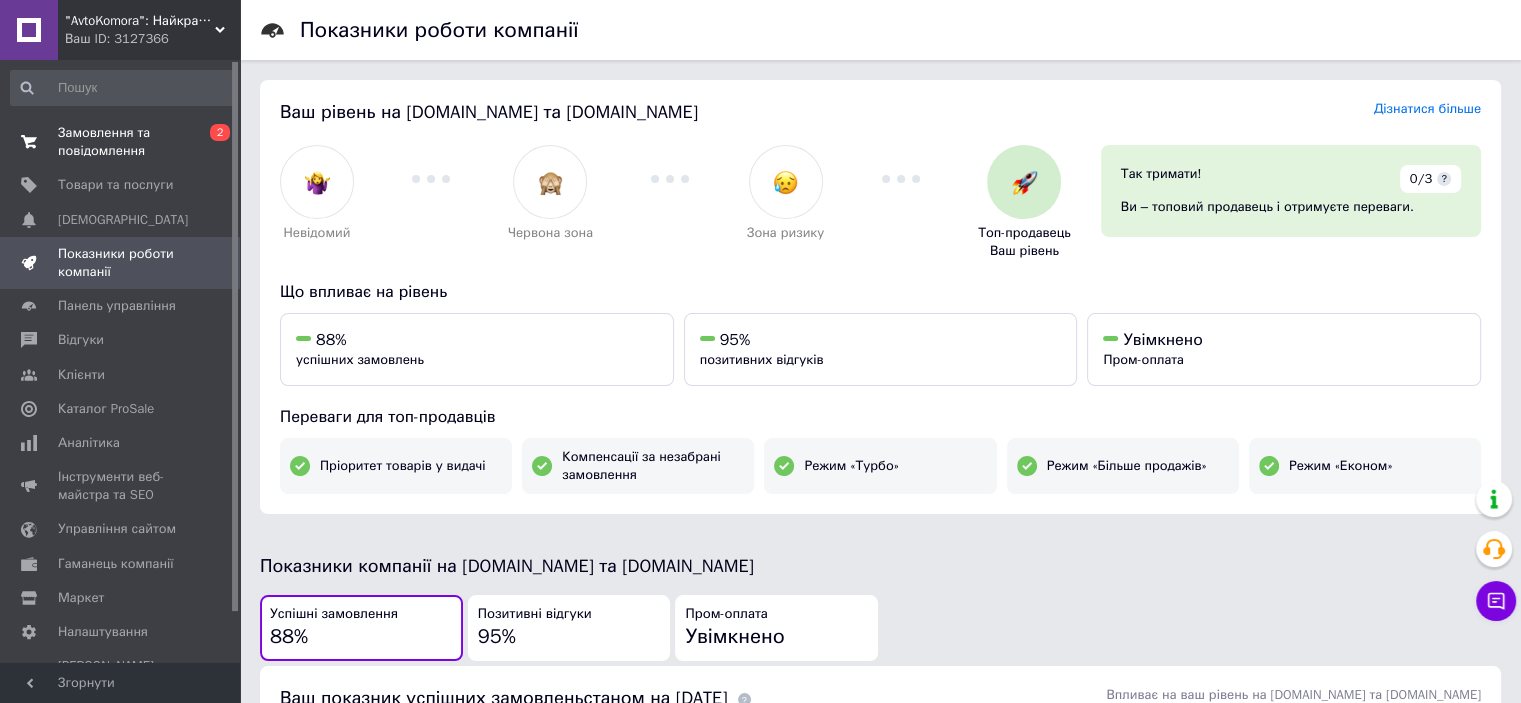 click on "Замовлення та повідомлення" at bounding box center (121, 142) 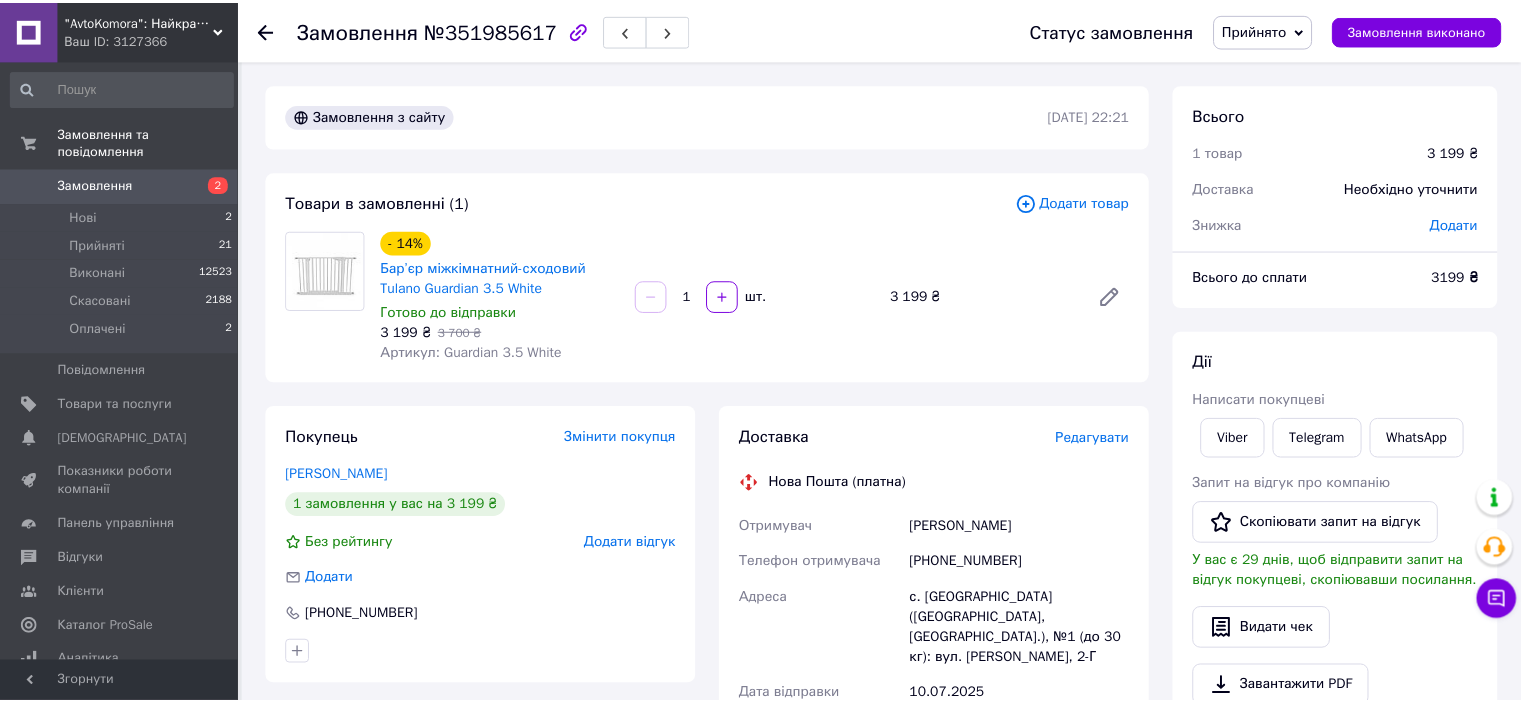 scroll, scrollTop: 0, scrollLeft: 0, axis: both 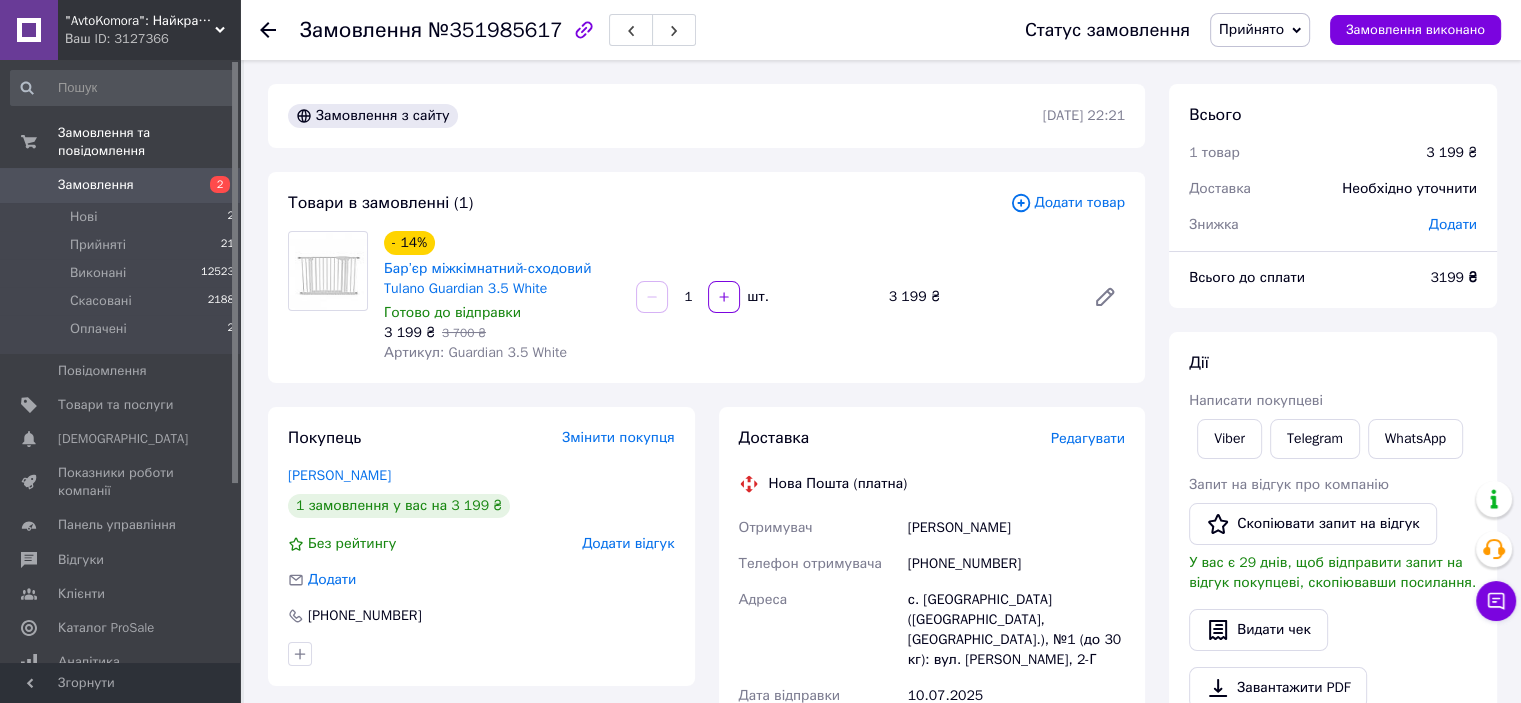 click on "Асланов Максим" at bounding box center [1016, 528] 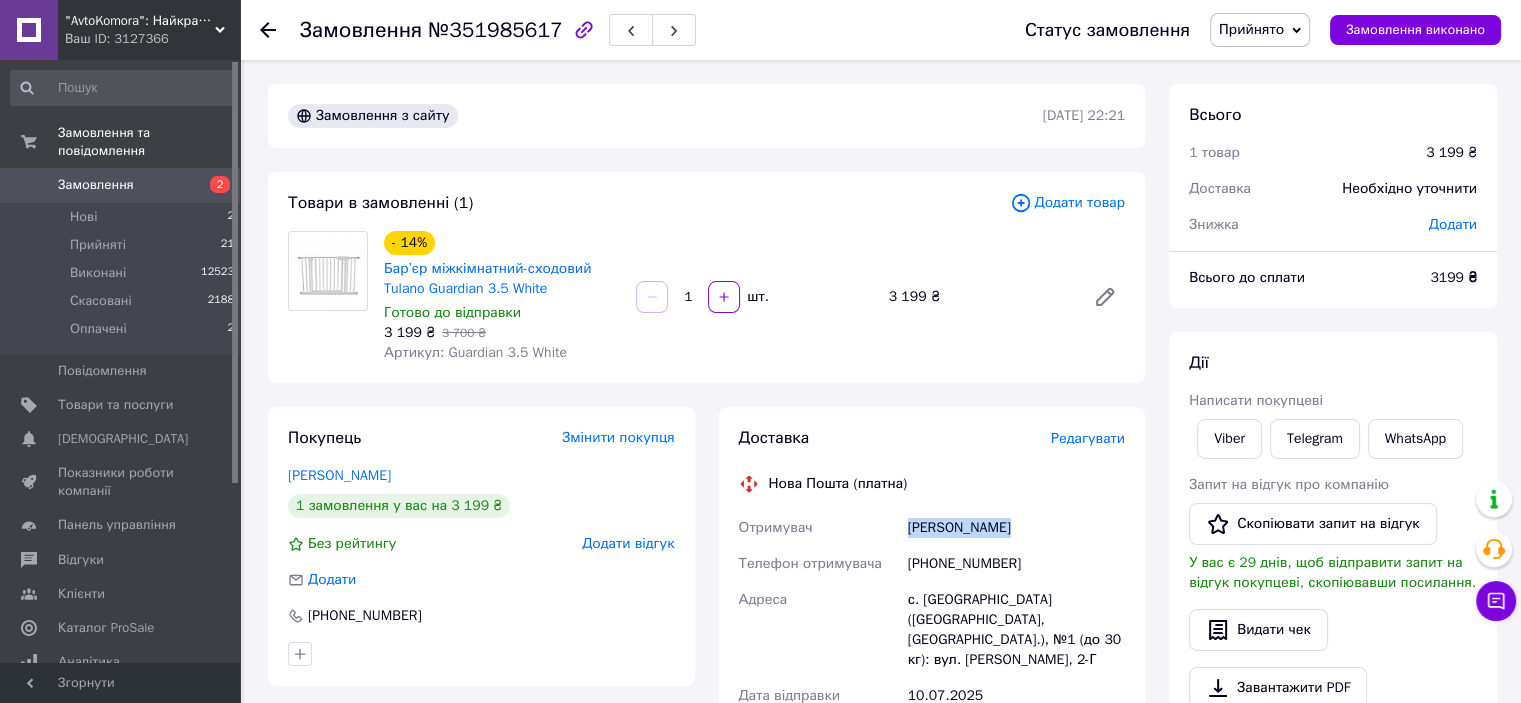 click on "Асланов Максим" at bounding box center (1016, 528) 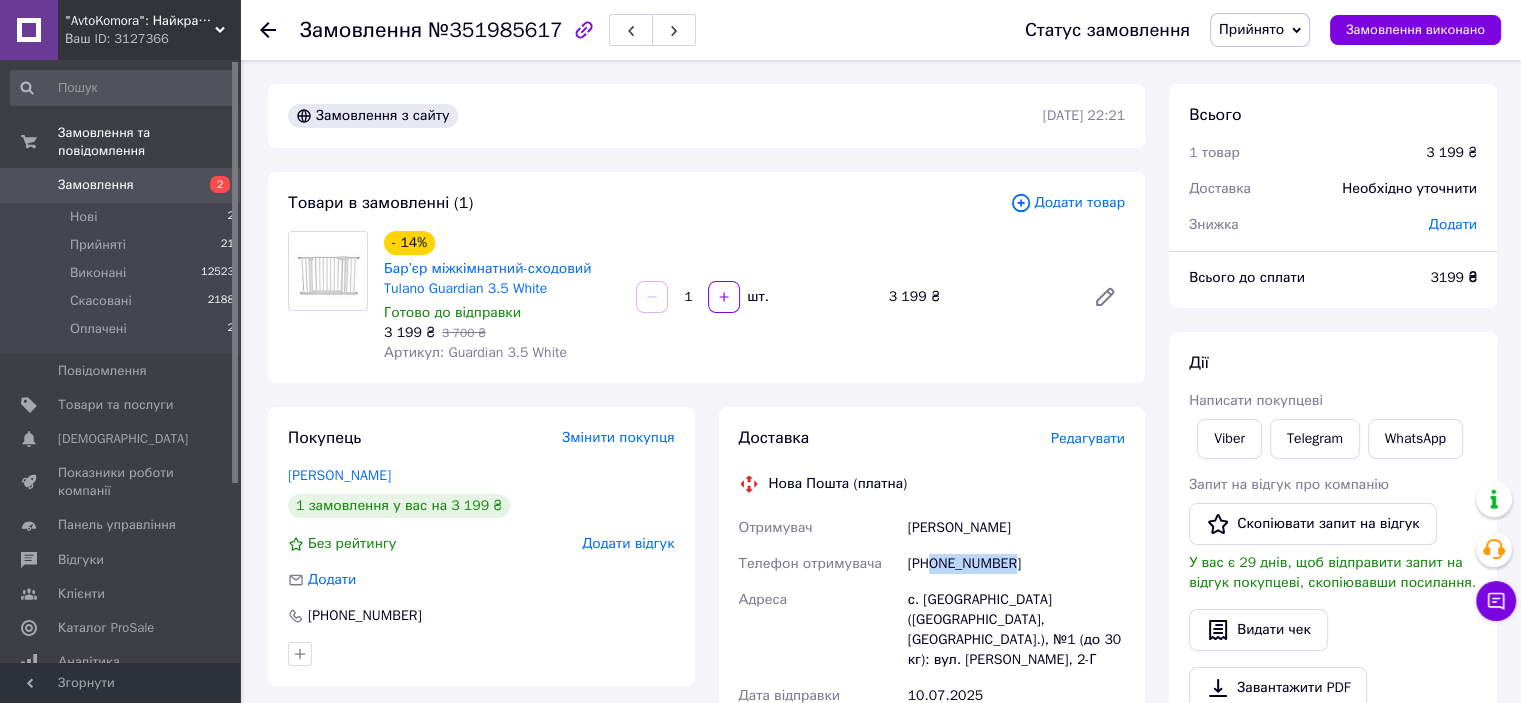drag, startPoint x: 1051, startPoint y: 557, endPoint x: 928, endPoint y: 573, distance: 124.036285 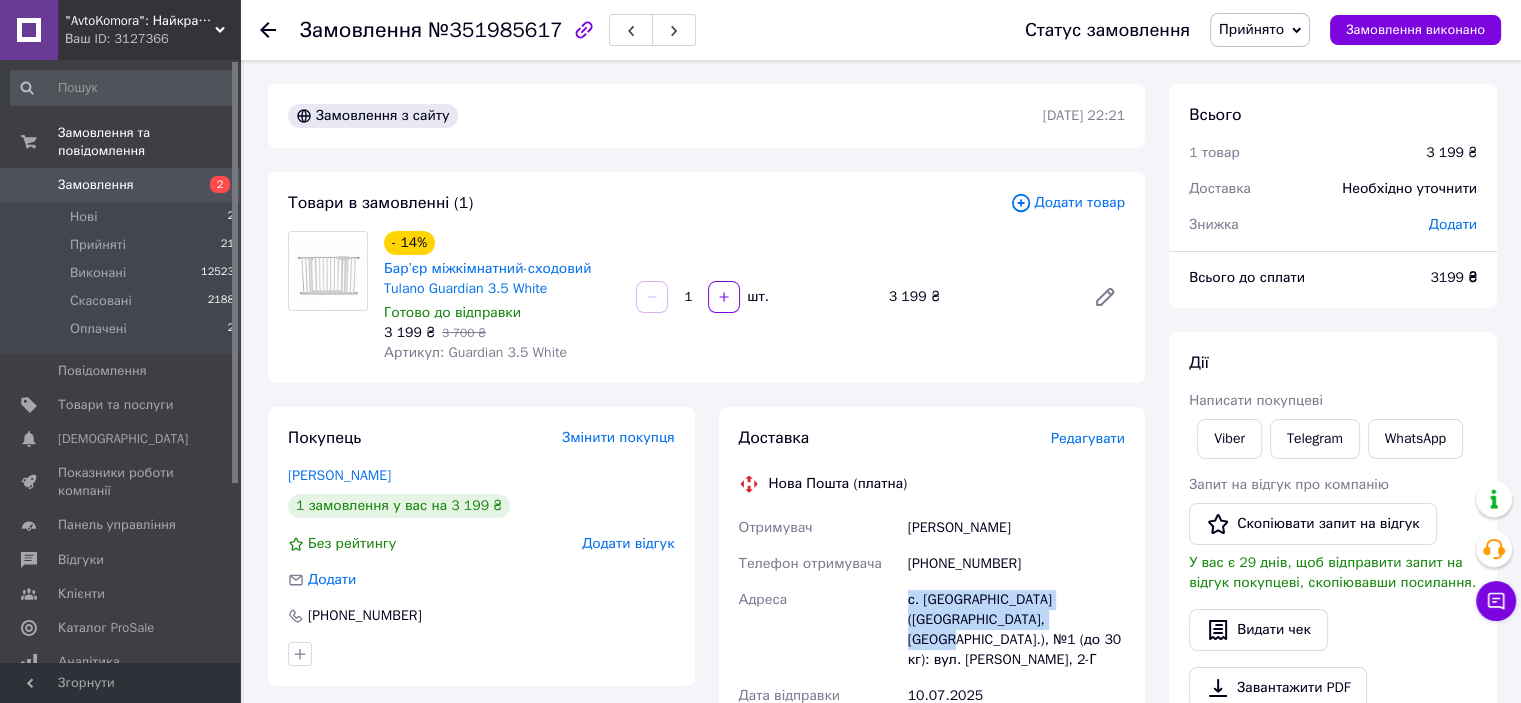 copy on "с. Северинівка (Київська обл., Бучанський р-н.)" 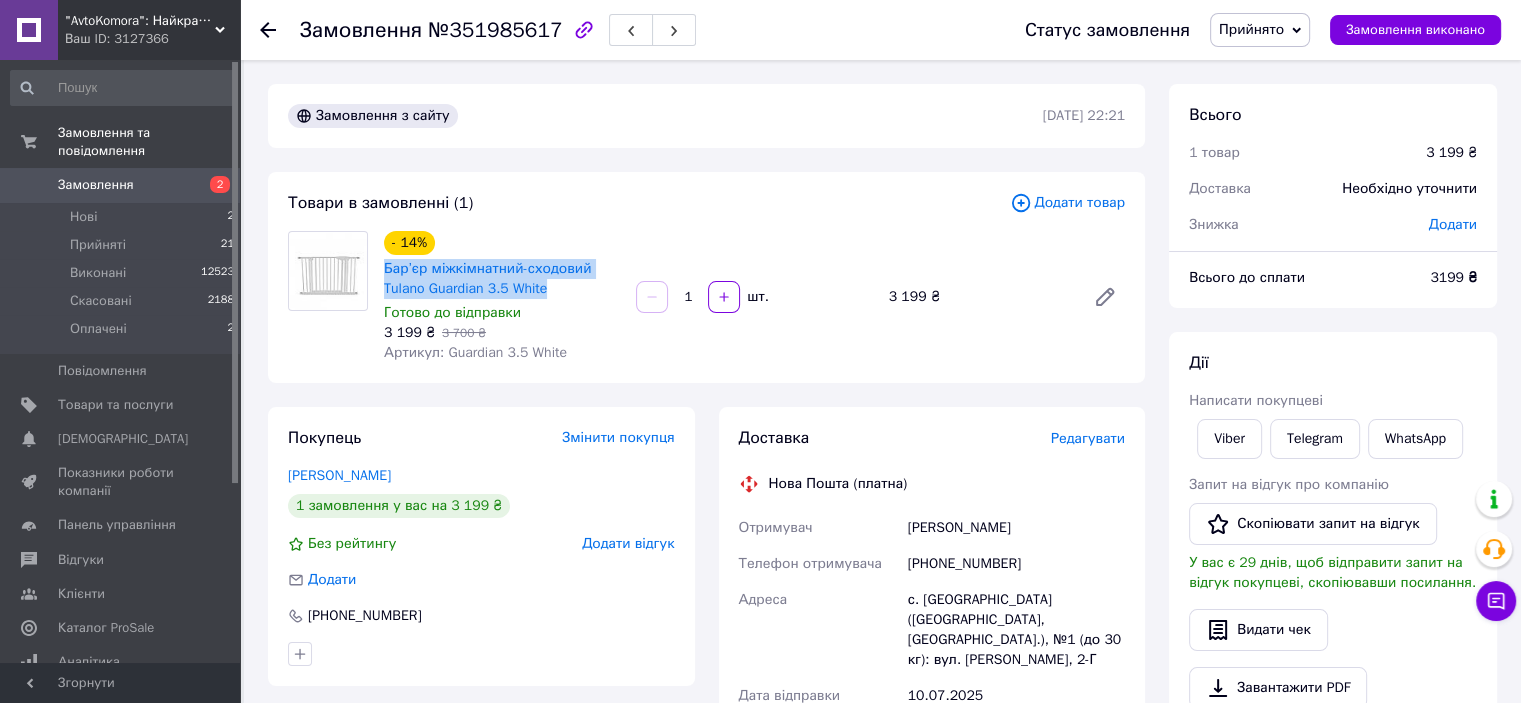 drag, startPoint x: 556, startPoint y: 290, endPoint x: 380, endPoint y: 276, distance: 176.55594 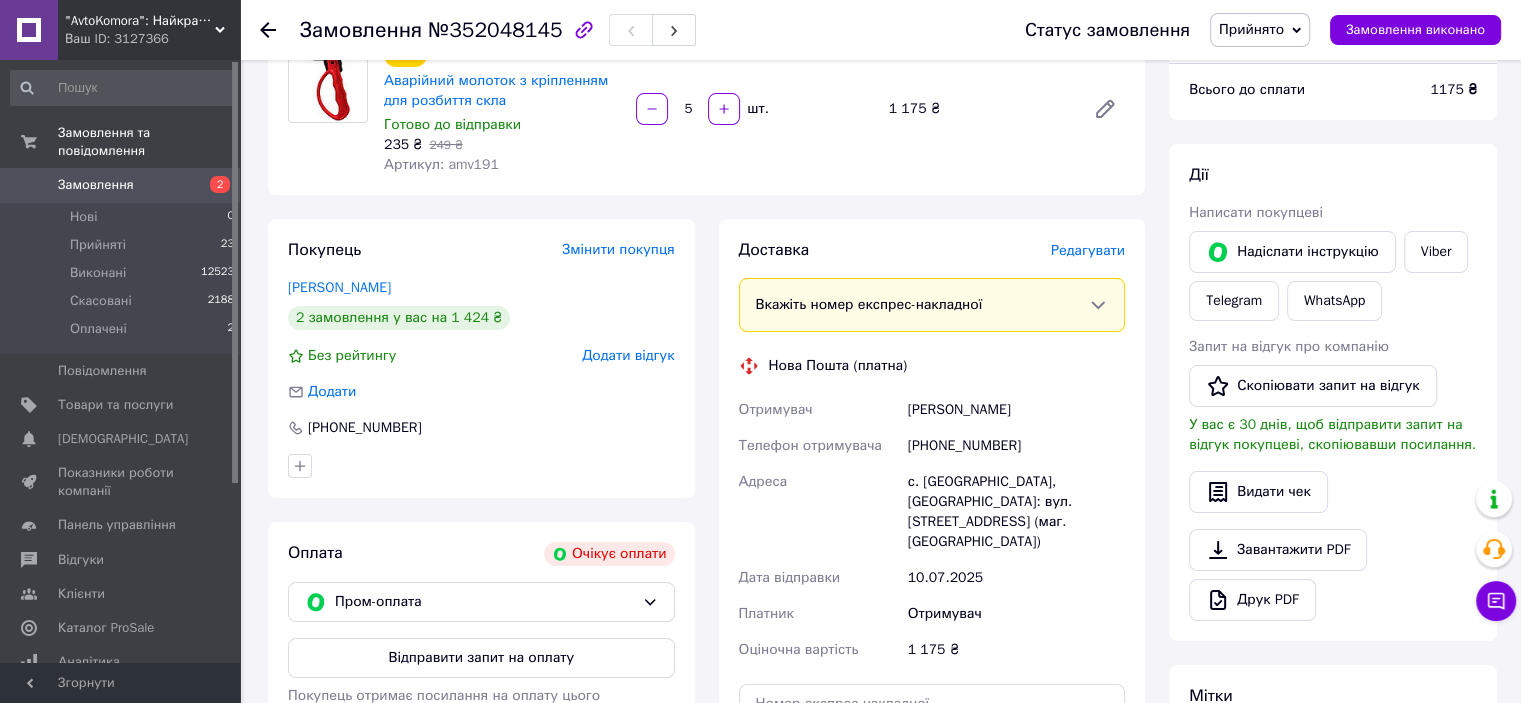 scroll, scrollTop: 200, scrollLeft: 0, axis: vertical 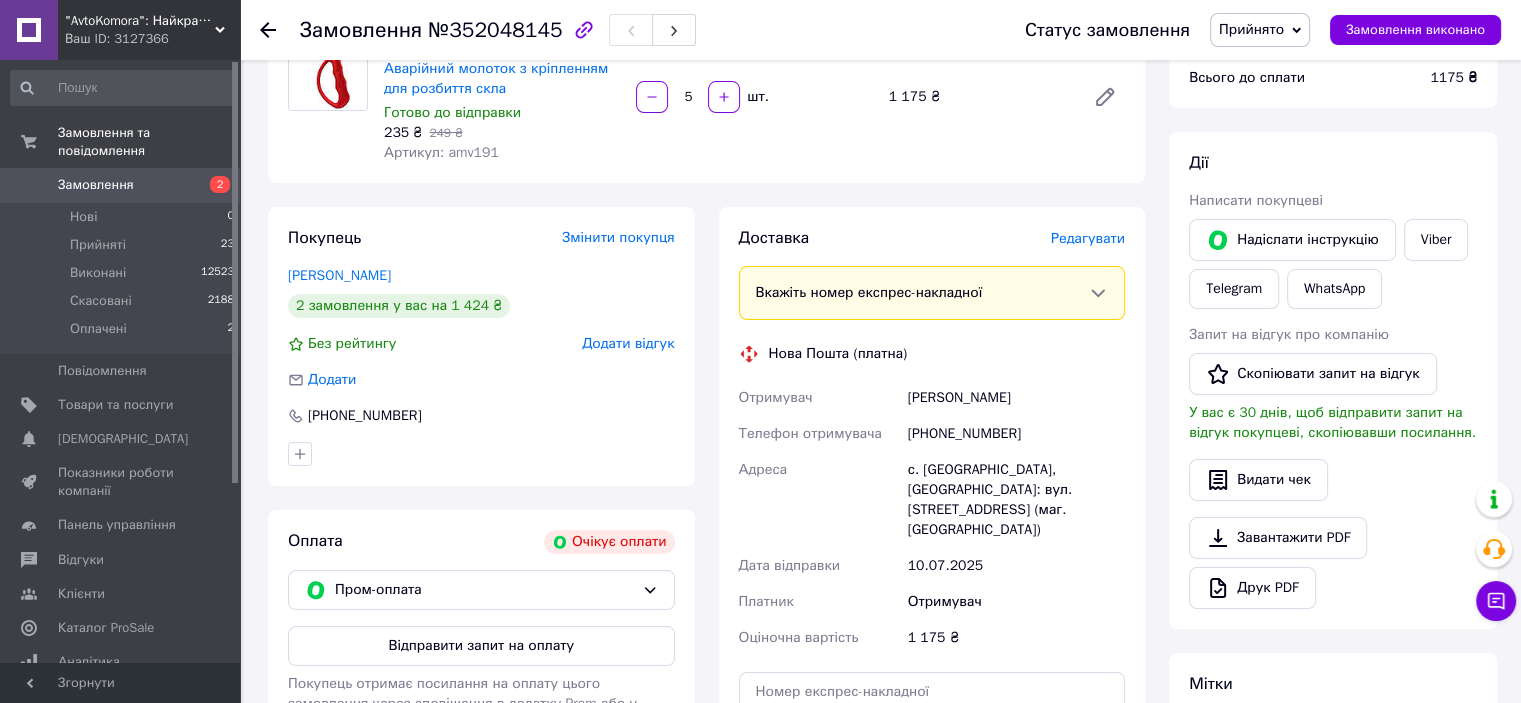 click on "Голобородько Тетяна" at bounding box center (1016, 398) 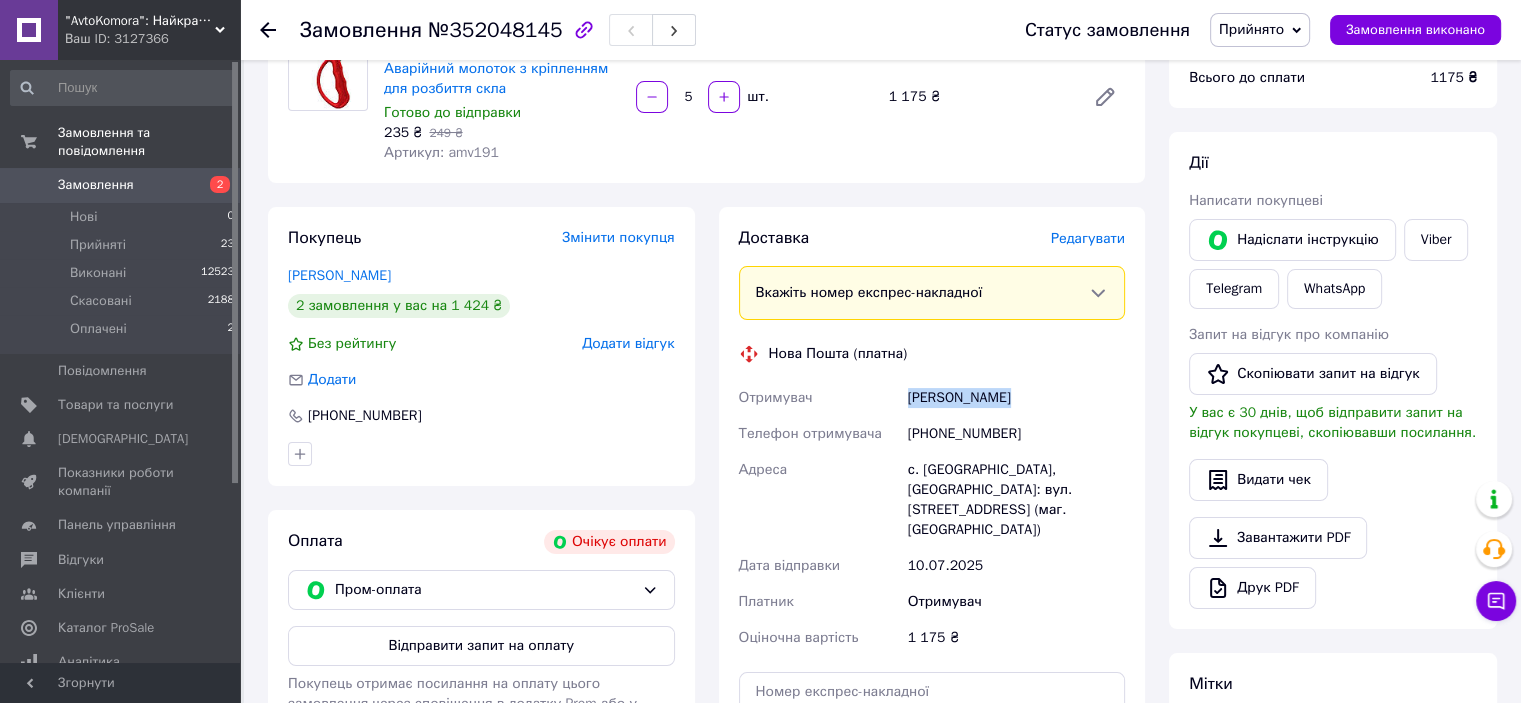 click on "Голобородько Тетяна" at bounding box center (1016, 398) 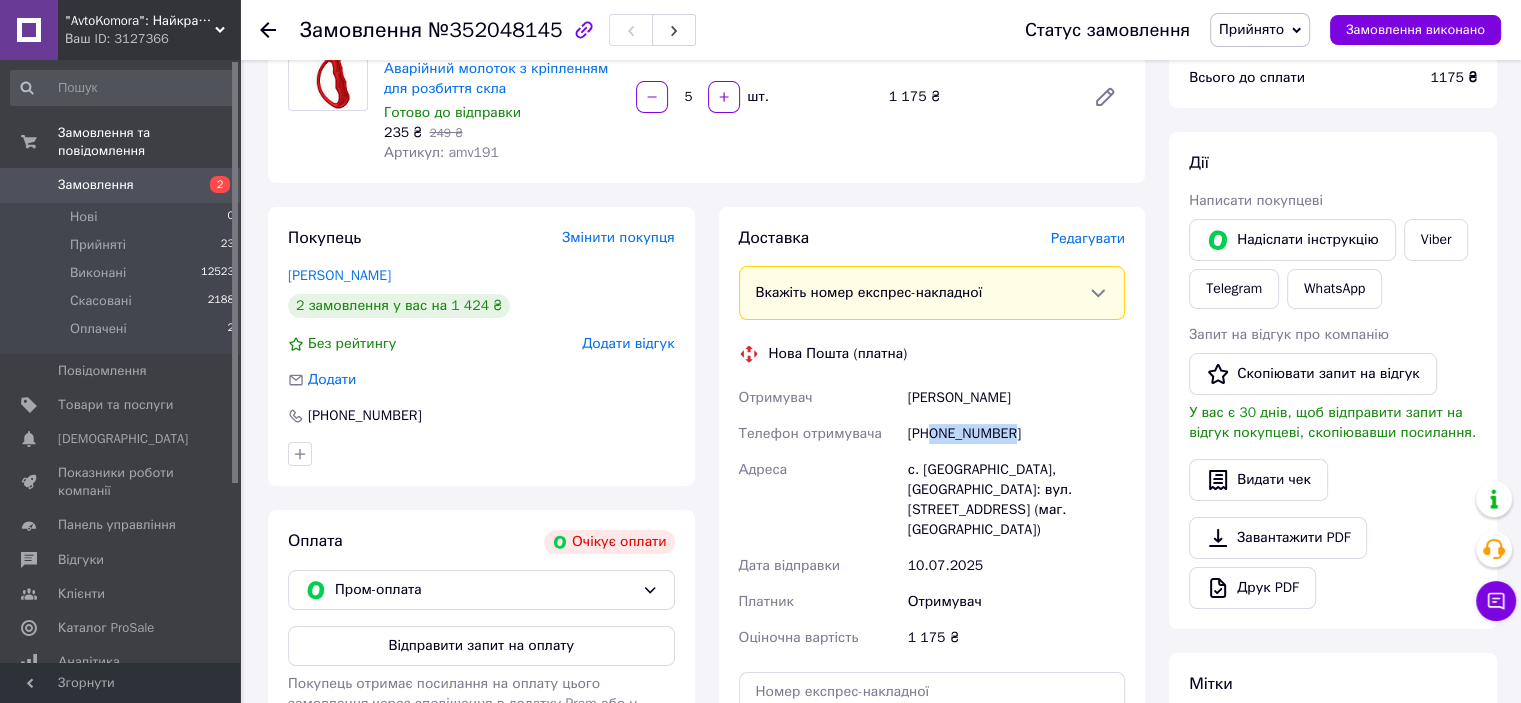 drag, startPoint x: 1019, startPoint y: 431, endPoint x: 929, endPoint y: 441, distance: 90.55385 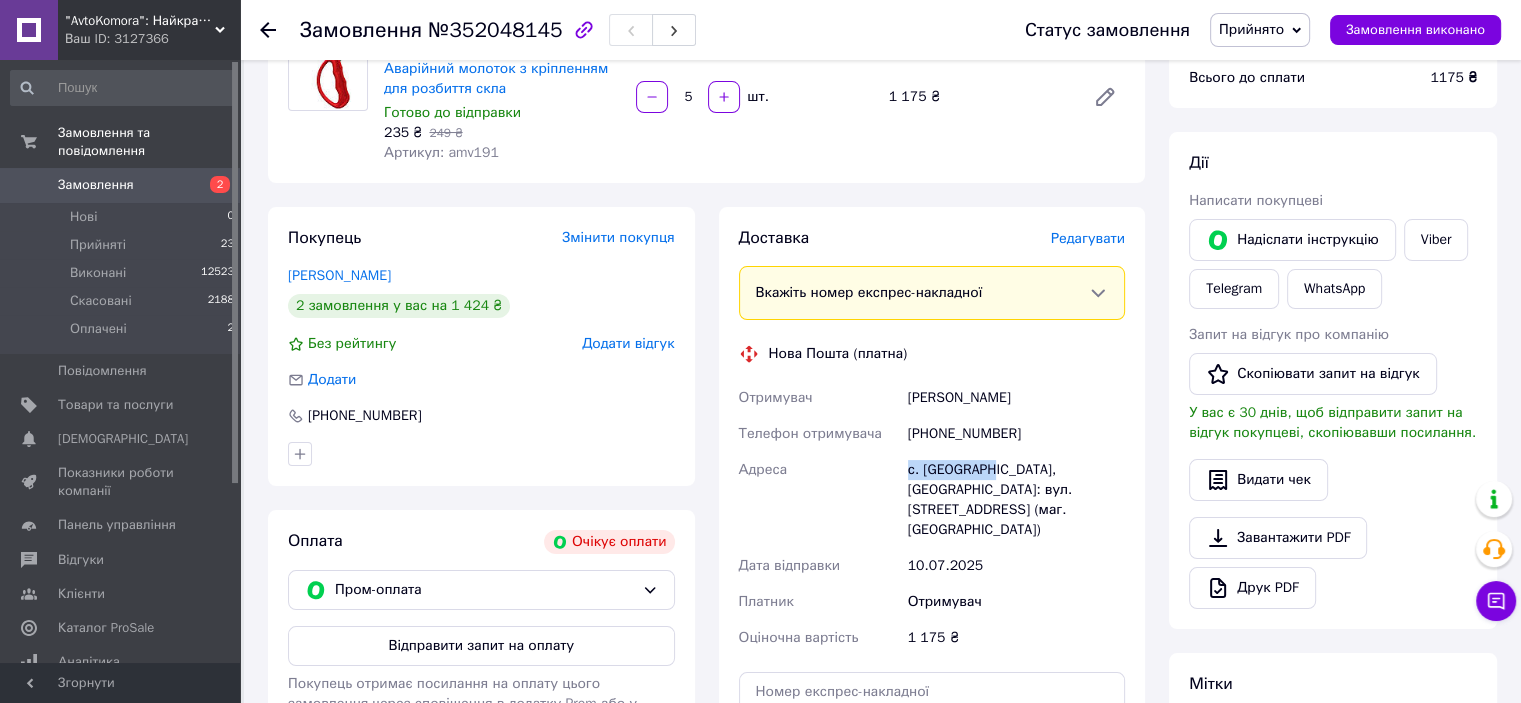 drag, startPoint x: 981, startPoint y: 469, endPoint x: 868, endPoint y: 469, distance: 113 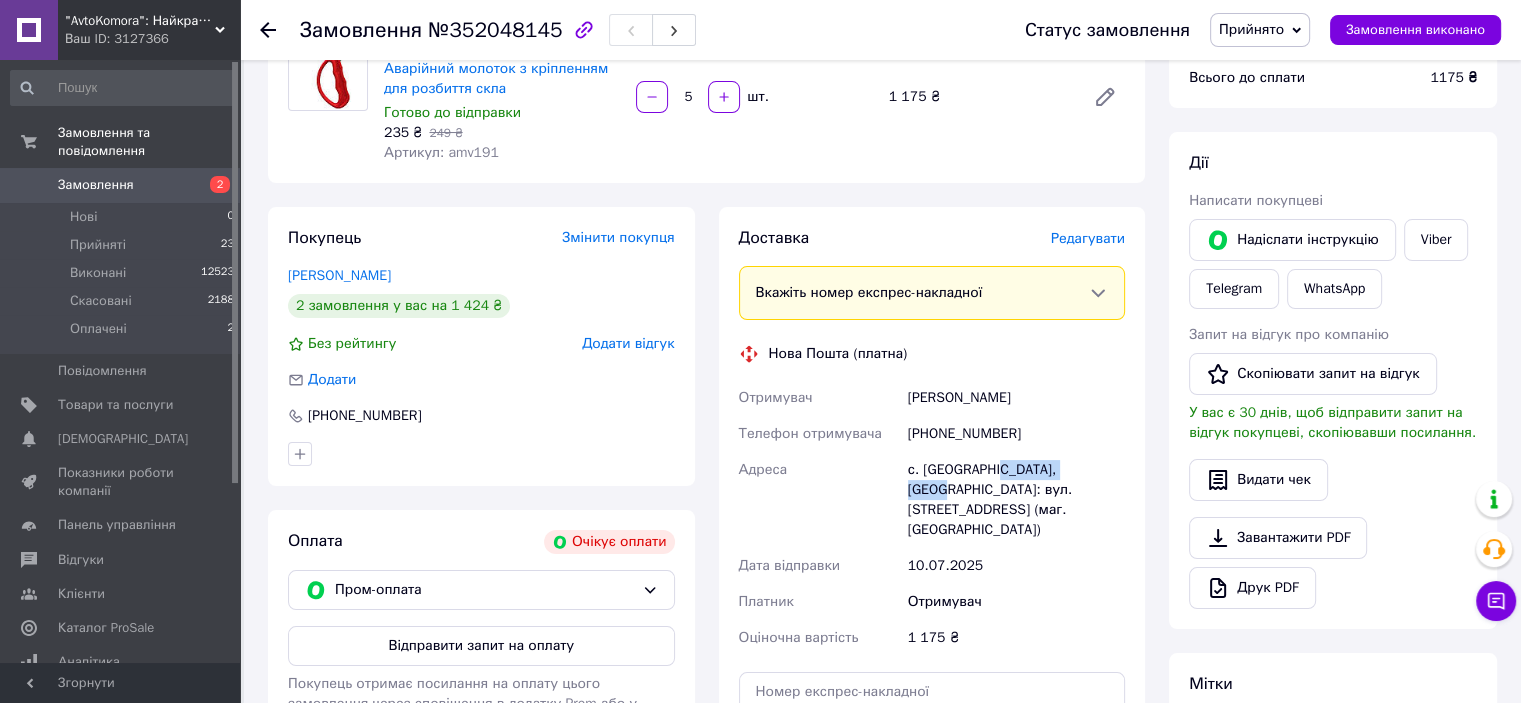 drag, startPoint x: 988, startPoint y: 470, endPoint x: 1101, endPoint y: 475, distance: 113.110565 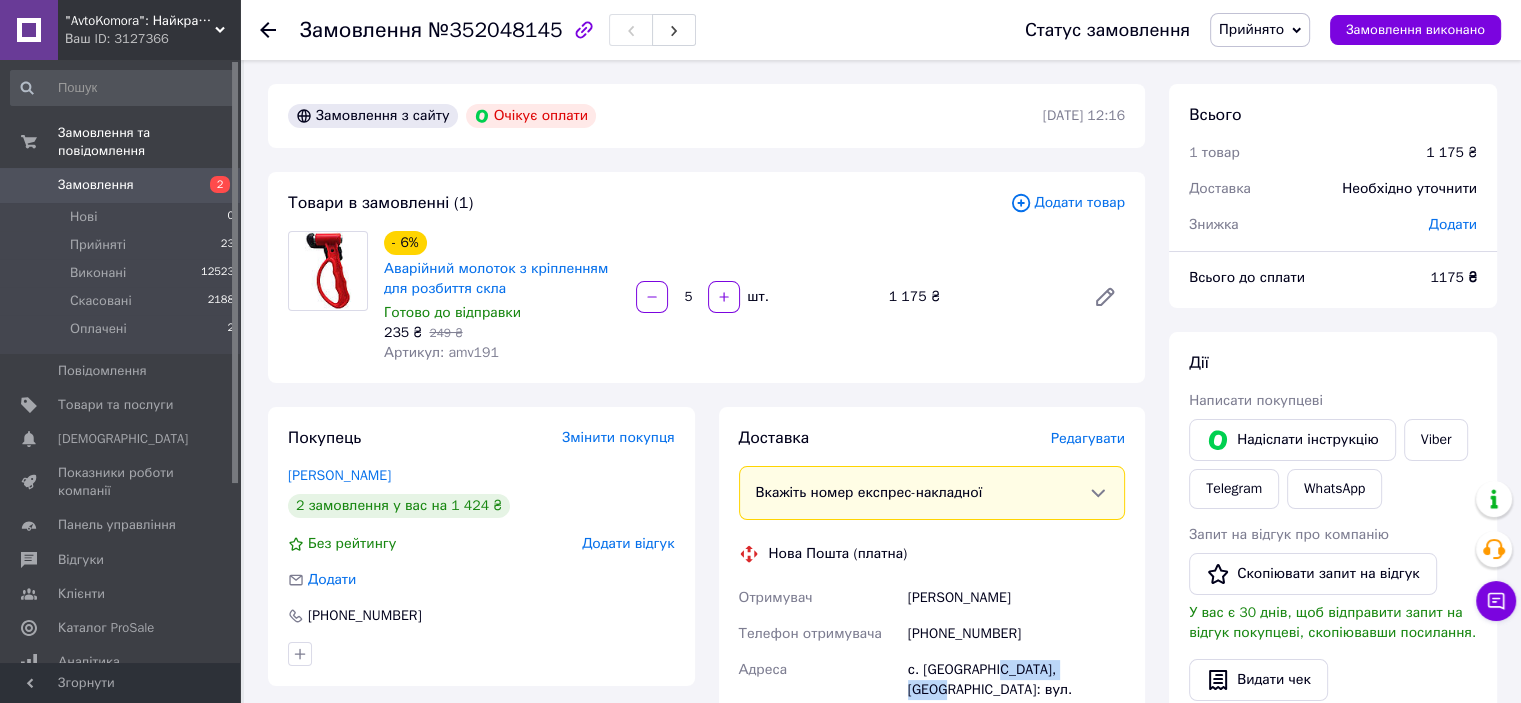 scroll, scrollTop: 0, scrollLeft: 0, axis: both 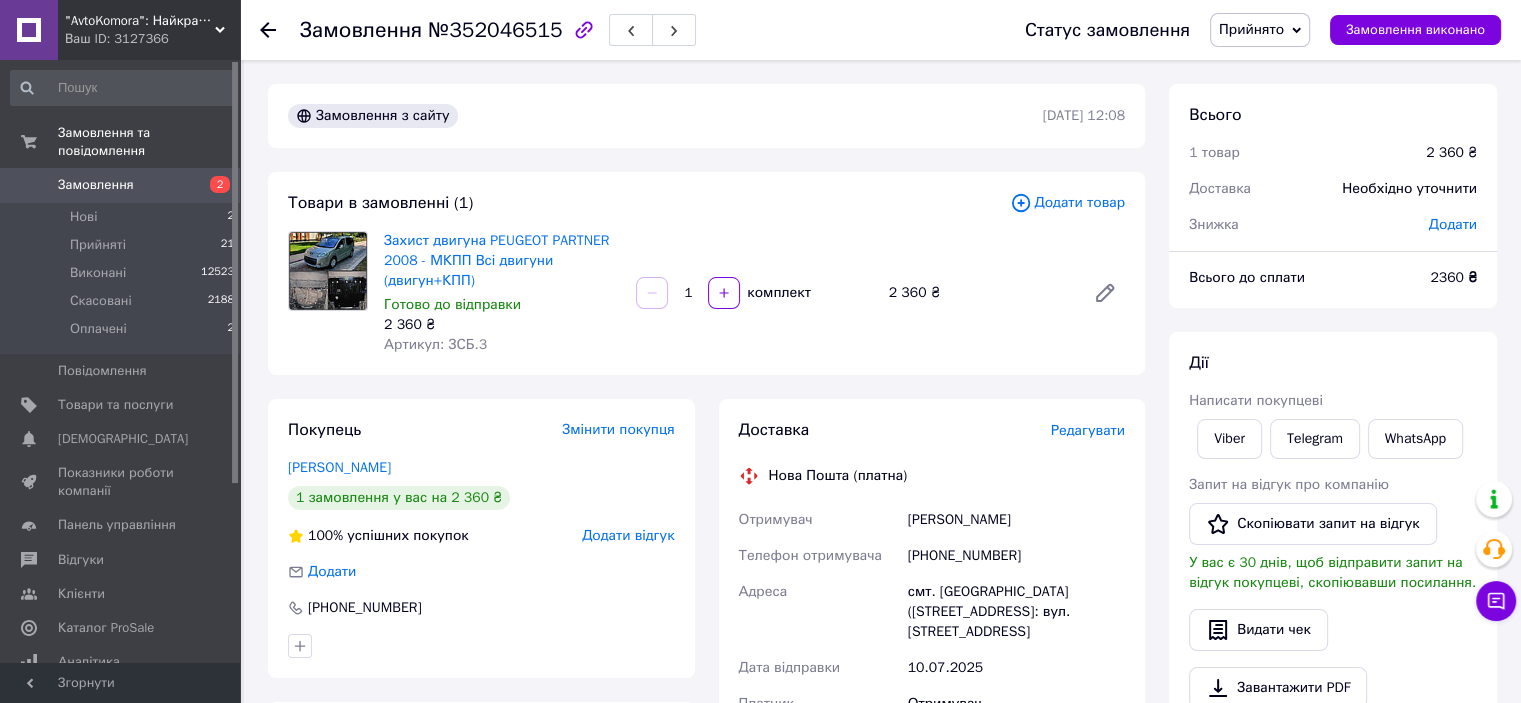 click on "[PERSON_NAME]" at bounding box center (1016, 520) 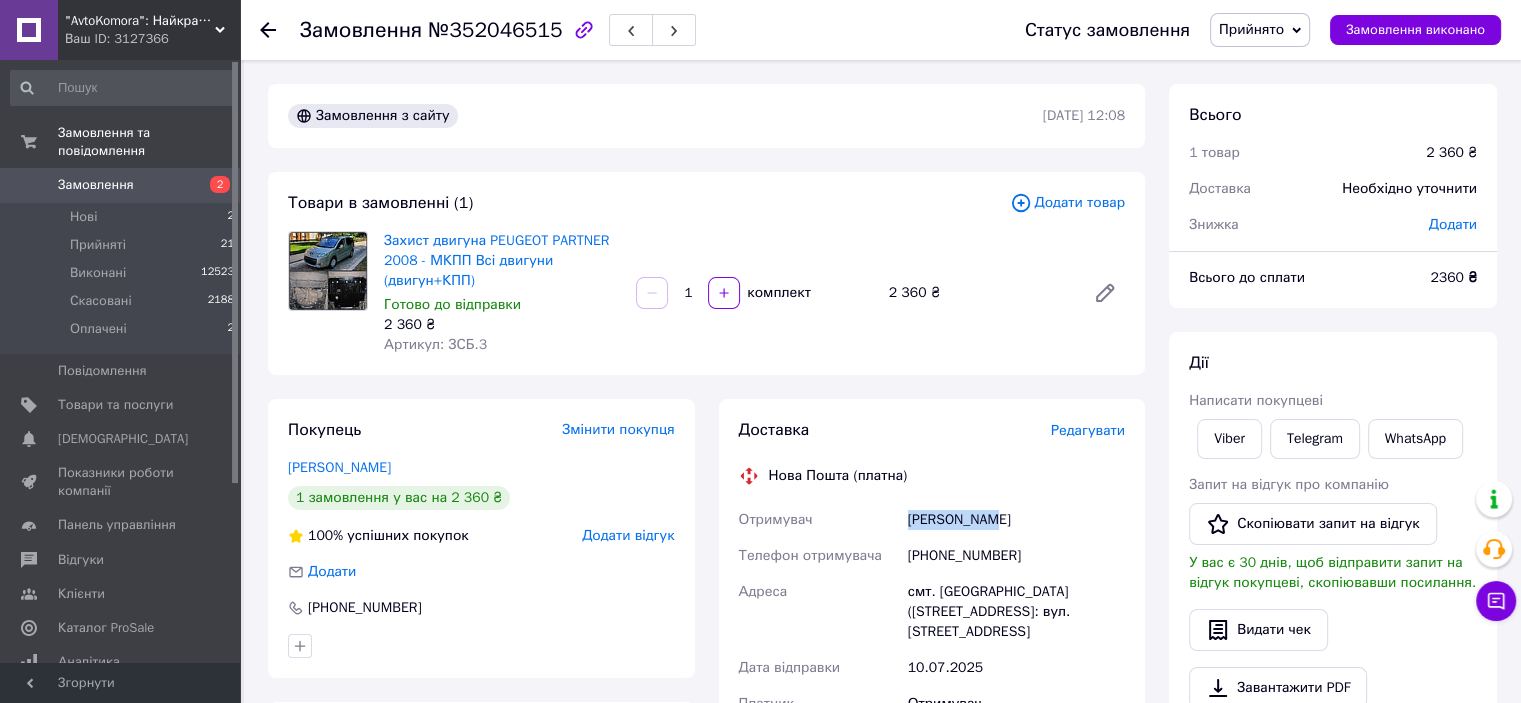 click on "[PERSON_NAME]" at bounding box center [1016, 520] 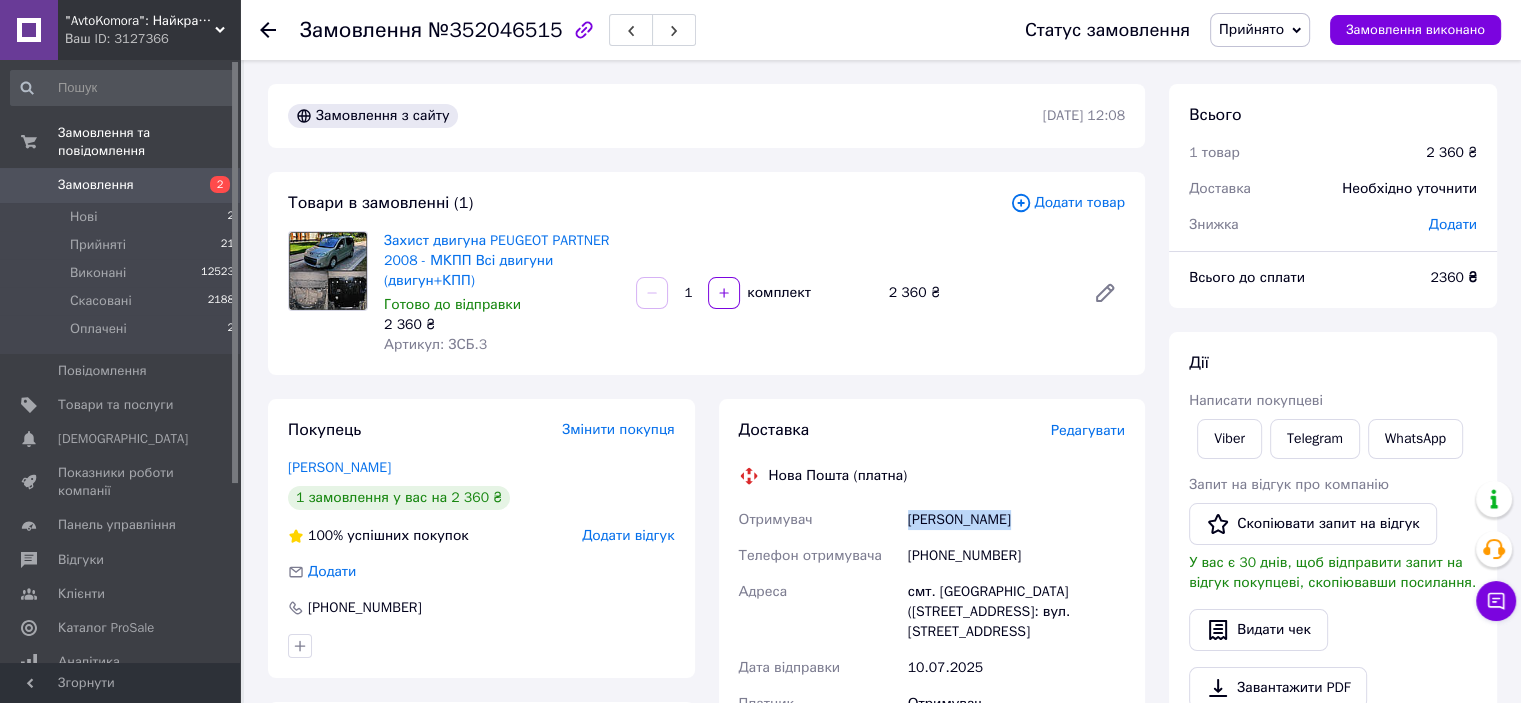 click on "[PERSON_NAME]" at bounding box center [1016, 520] 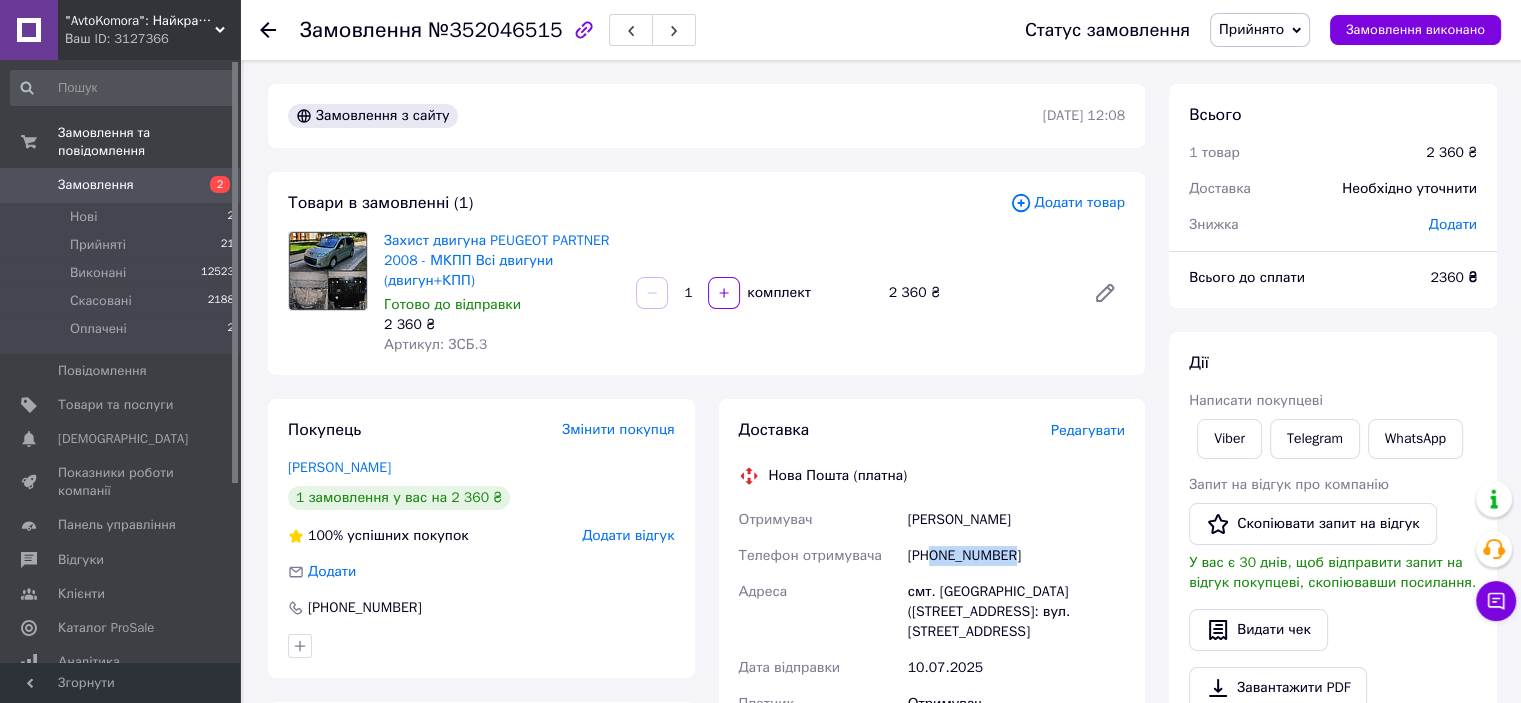 copy on "0675740595" 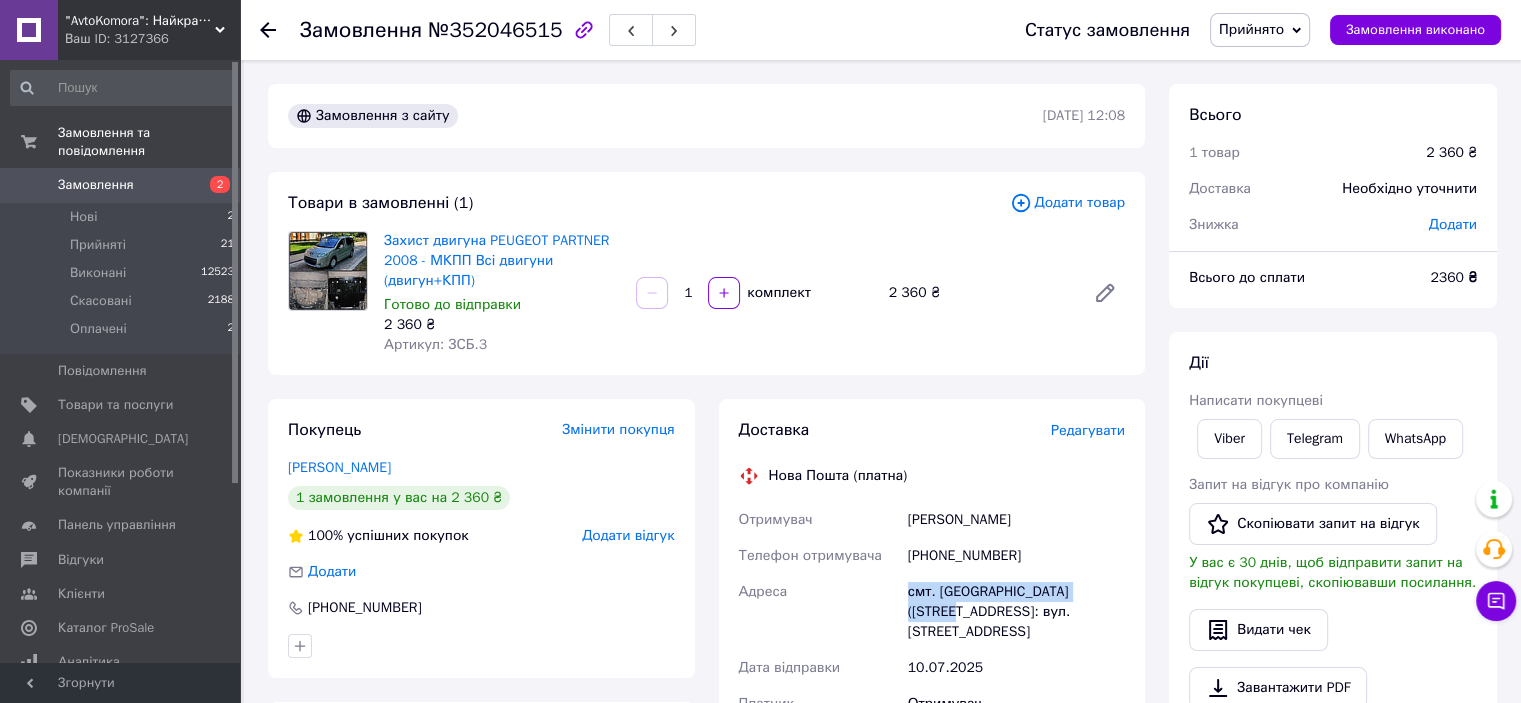 drag, startPoint x: 905, startPoint y: 593, endPoint x: 1098, endPoint y: 598, distance: 193.06476 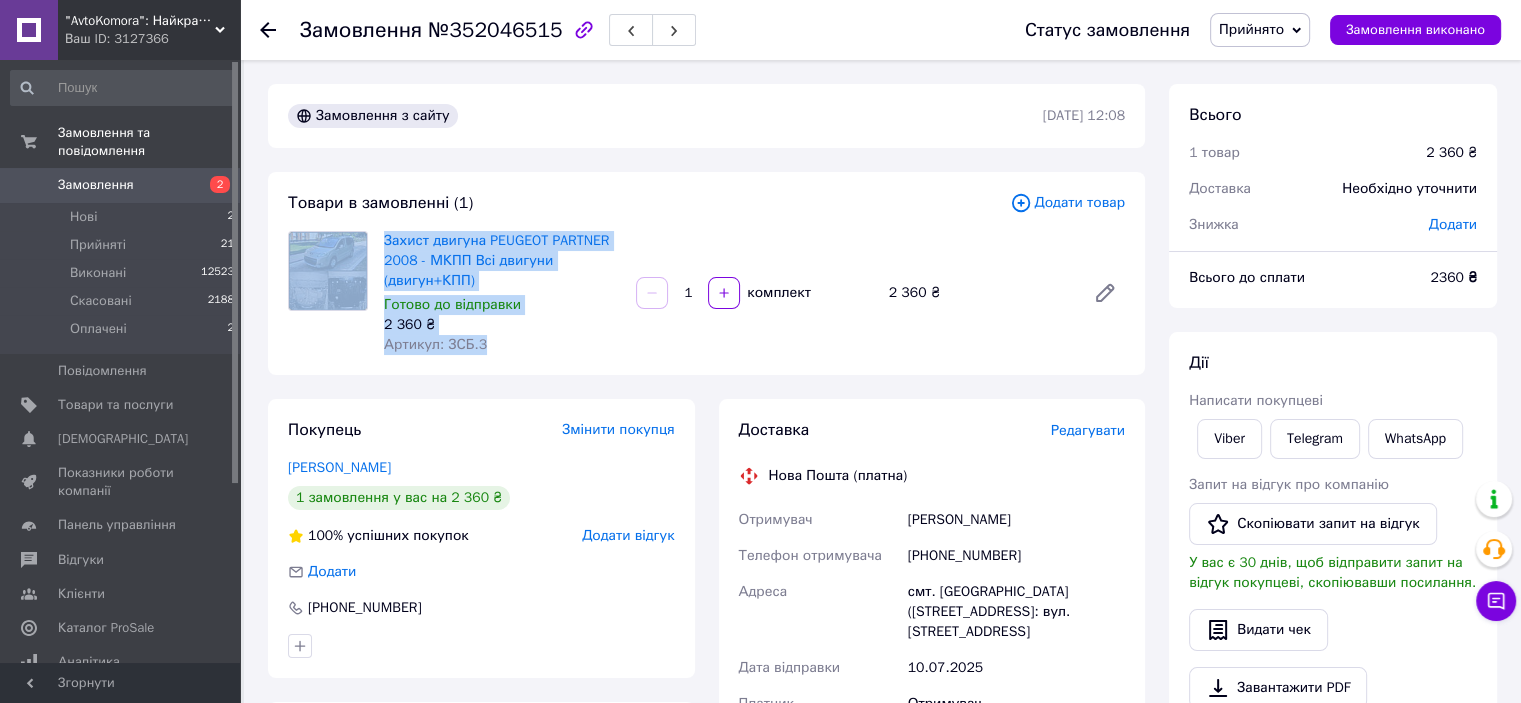 copy on "Захист двигуна PEUGEOT PARTNER 2008 - МКПП Всі двигуни (двигун+КПП) Готово до відправки 2 360 ₴ Артикул: ЗСБ.3" 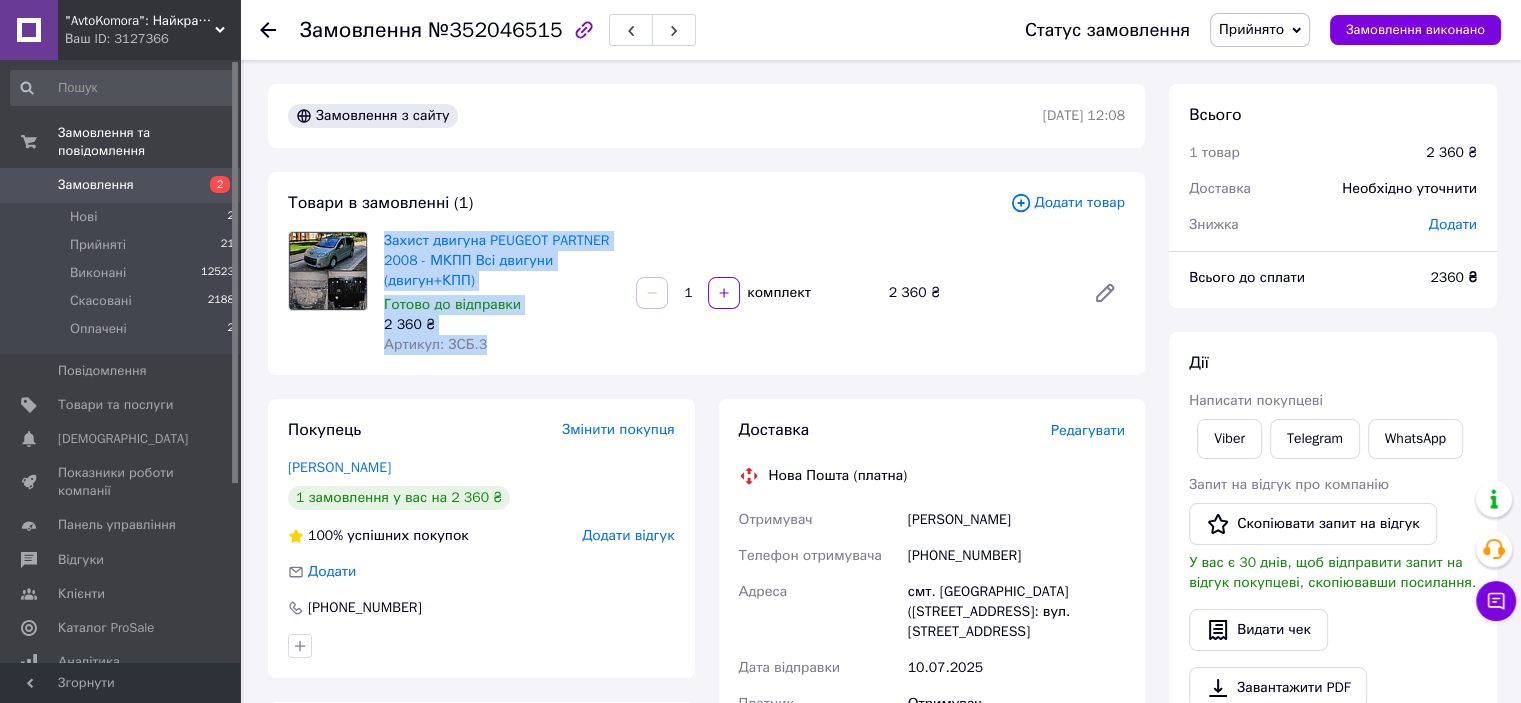 drag, startPoint x: 498, startPoint y: 342, endPoint x: 378, endPoint y: 246, distance: 153.67499 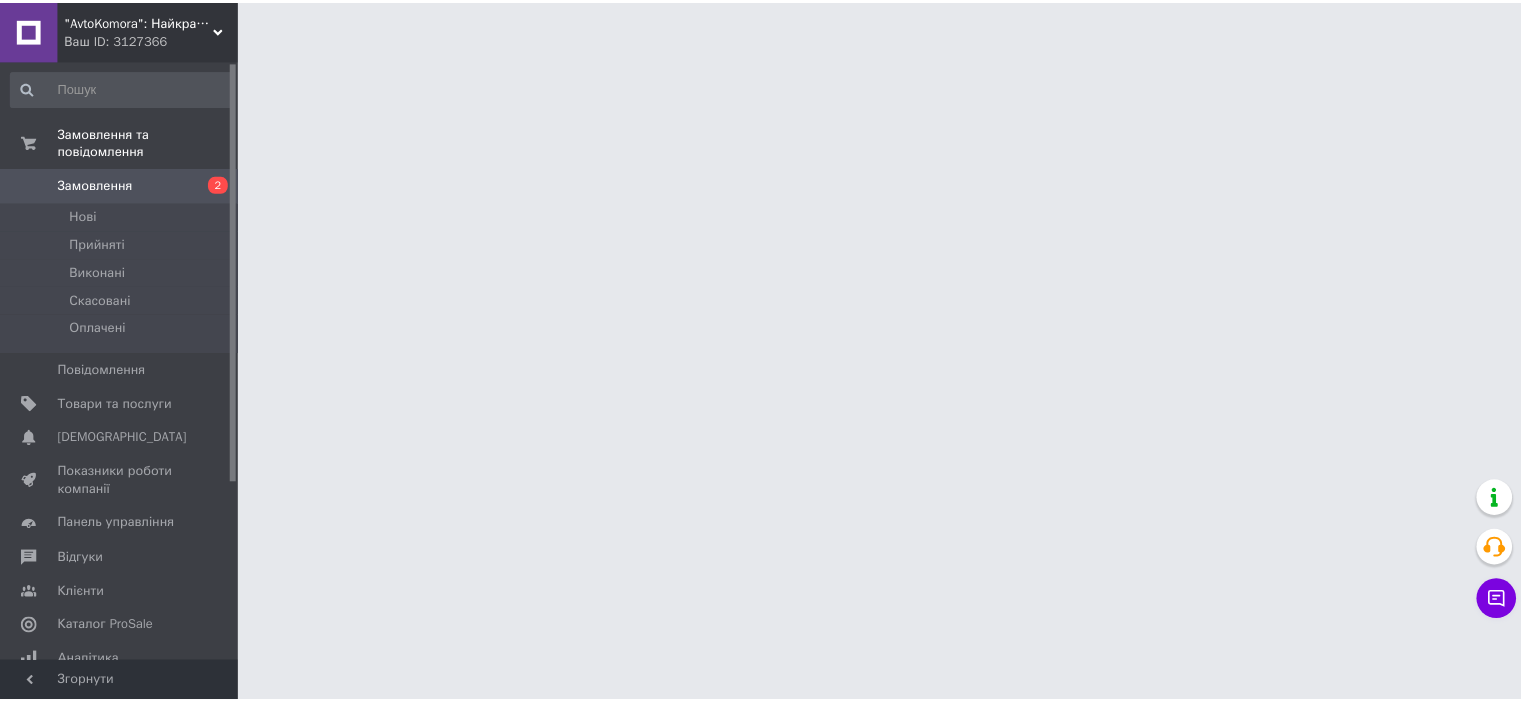 scroll, scrollTop: 0, scrollLeft: 0, axis: both 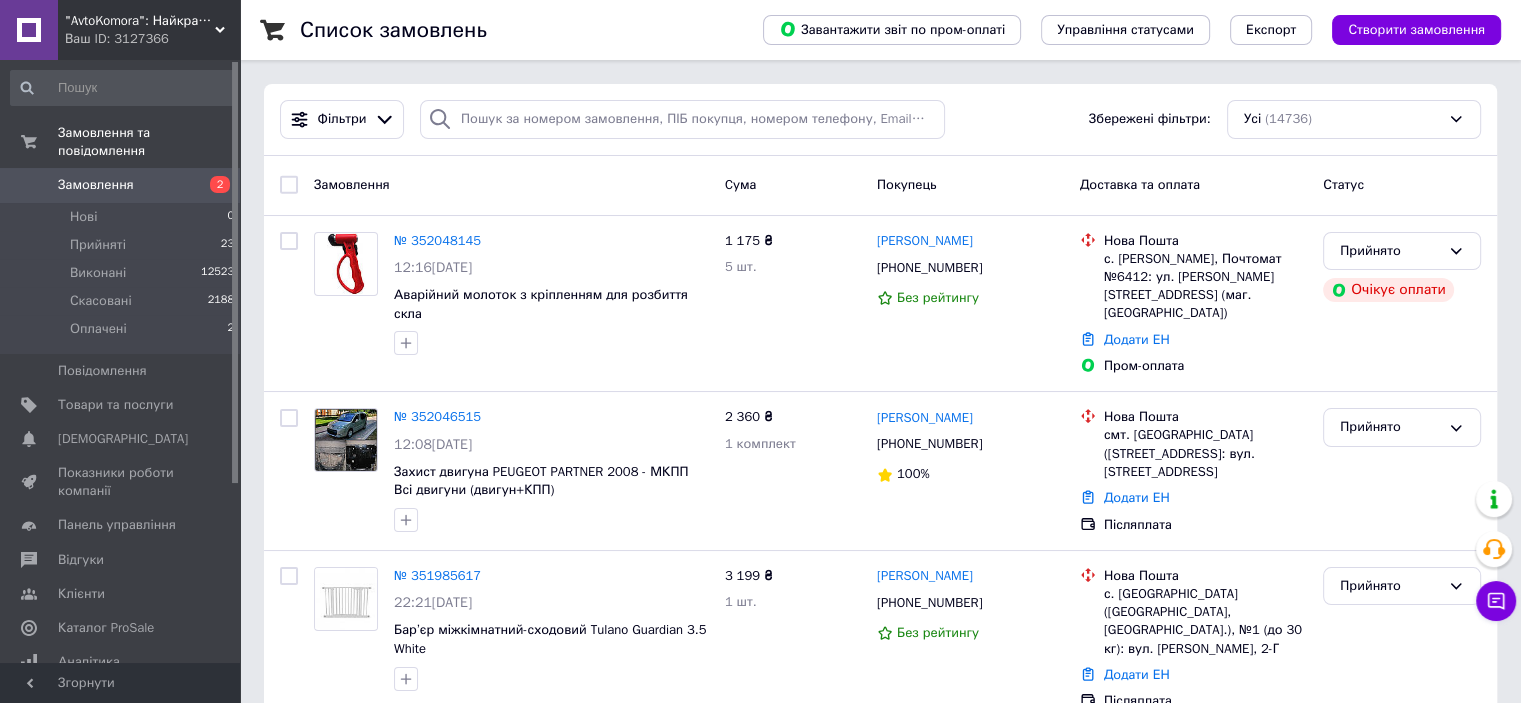 click on "Замовлення" at bounding box center (96, 185) 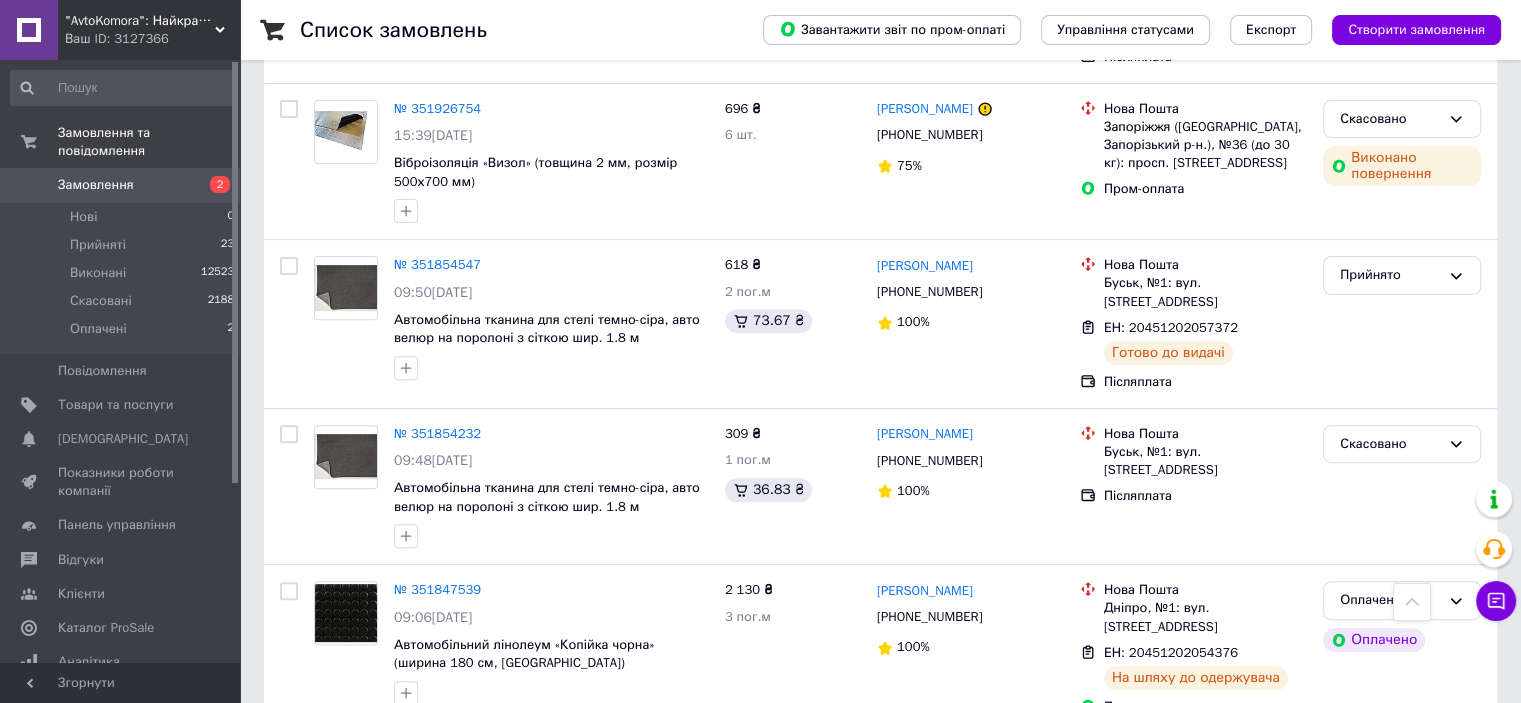 scroll, scrollTop: 700, scrollLeft: 0, axis: vertical 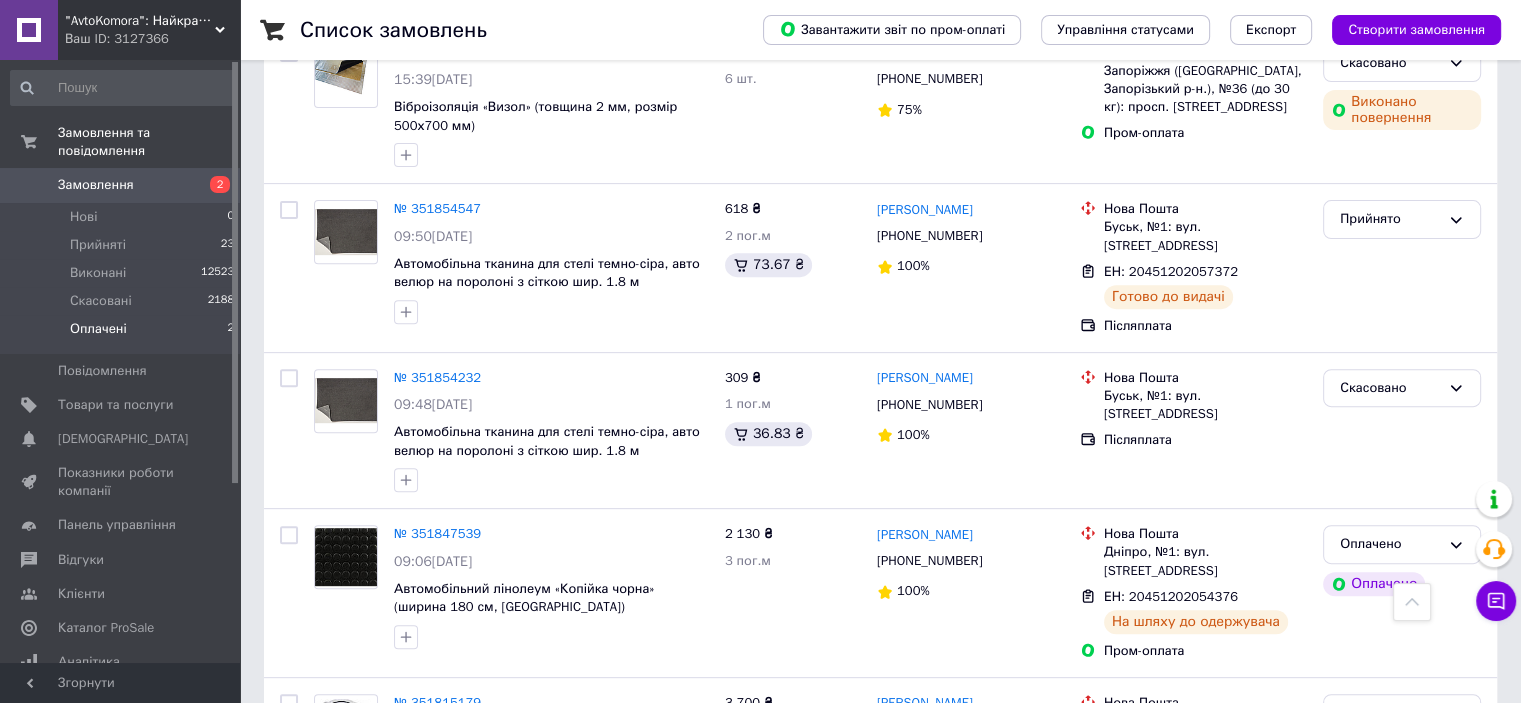 click on "Оплачені 2" at bounding box center (123, 334) 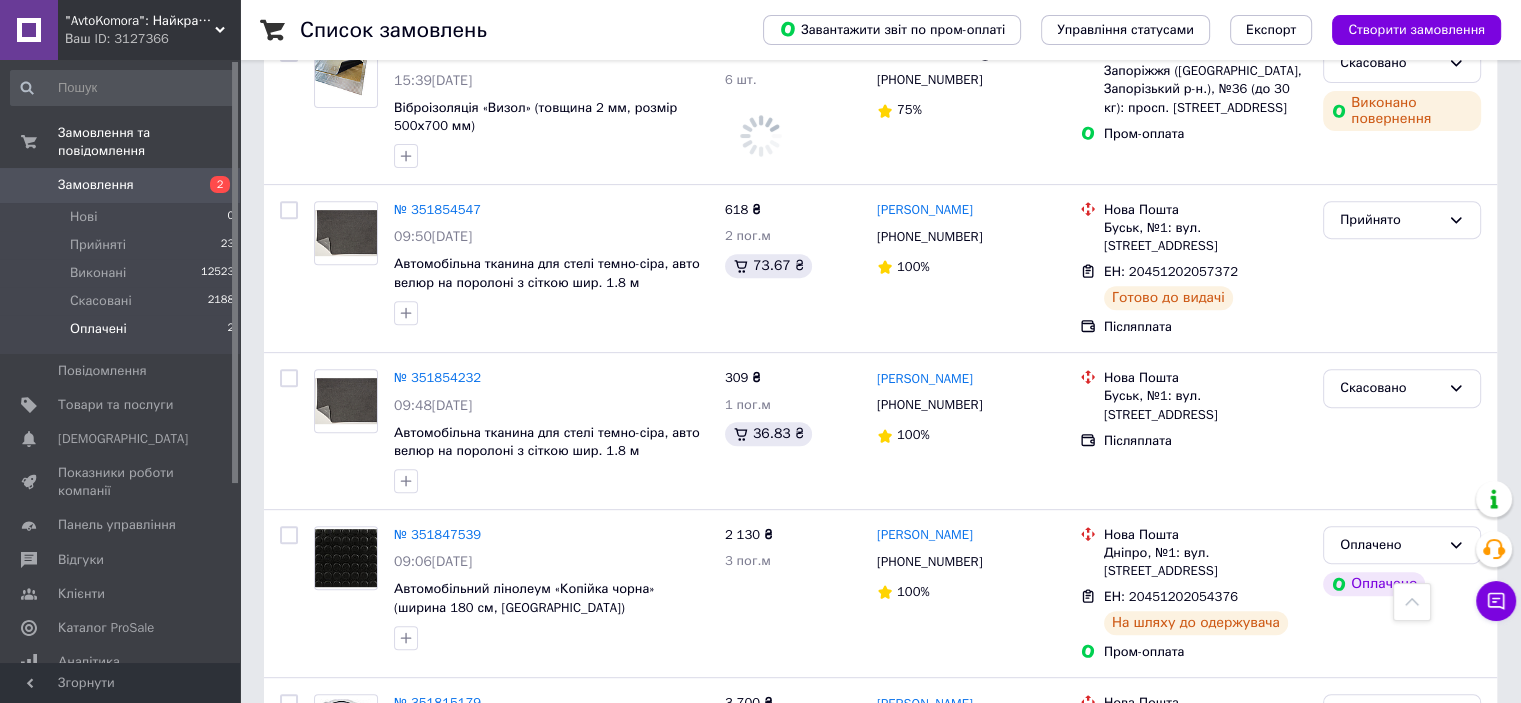 scroll, scrollTop: 0, scrollLeft: 0, axis: both 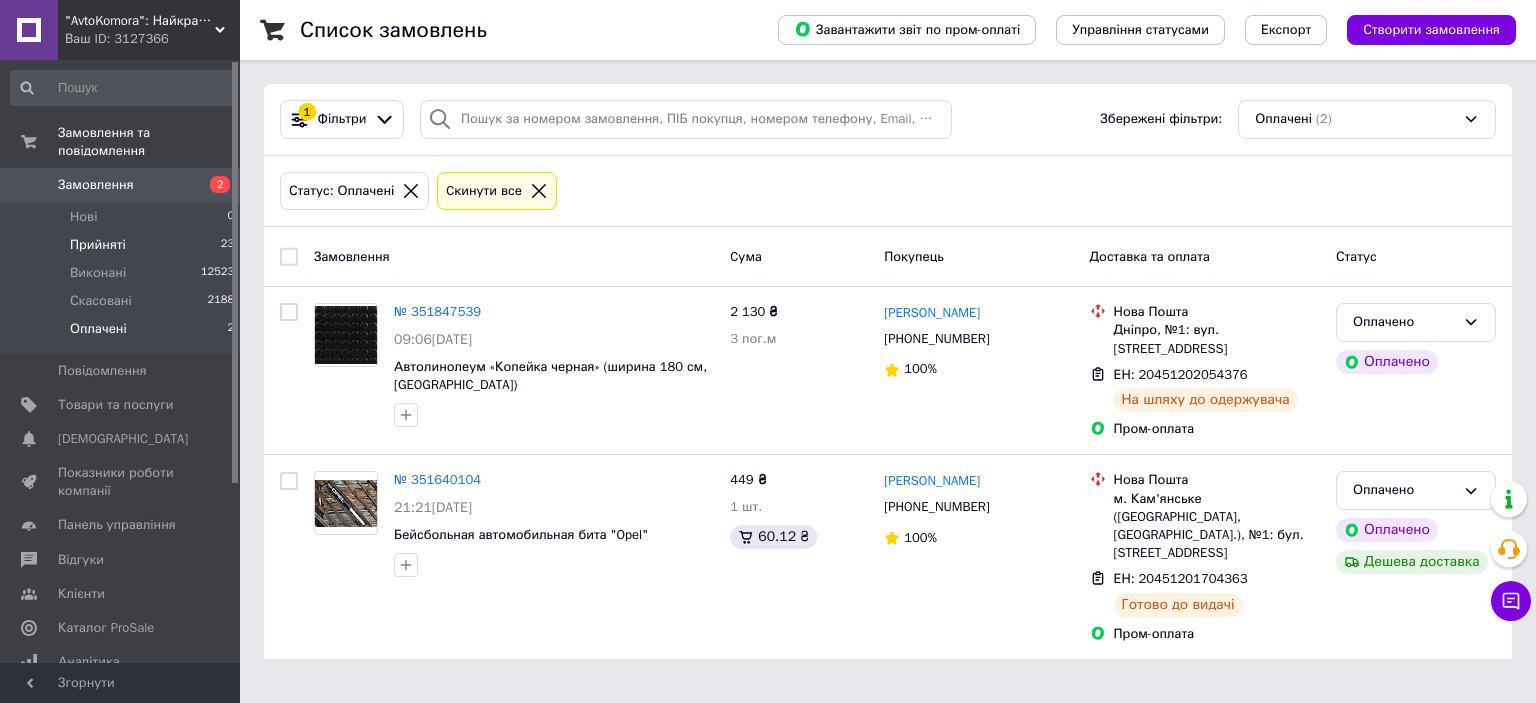 click on "Прийняті" at bounding box center [98, 245] 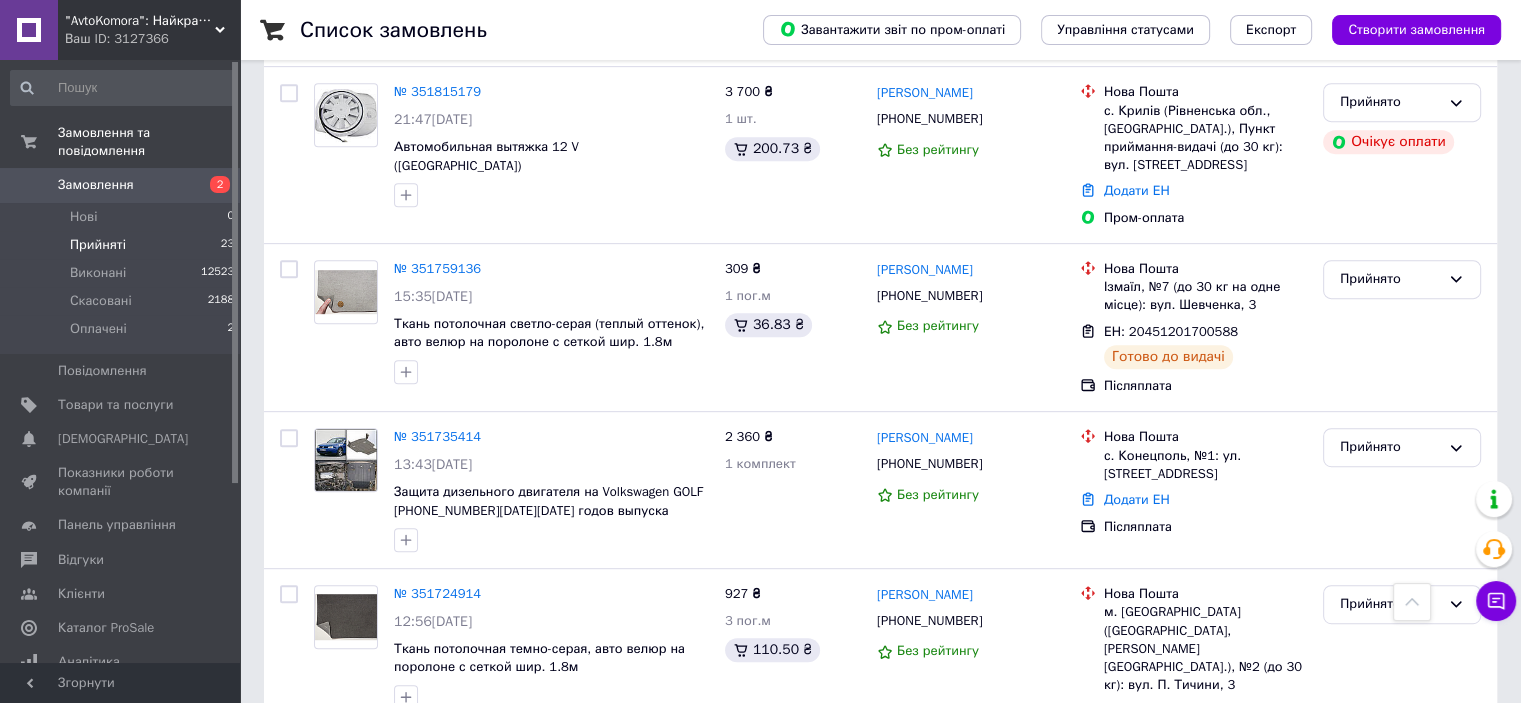 scroll, scrollTop: 1000, scrollLeft: 0, axis: vertical 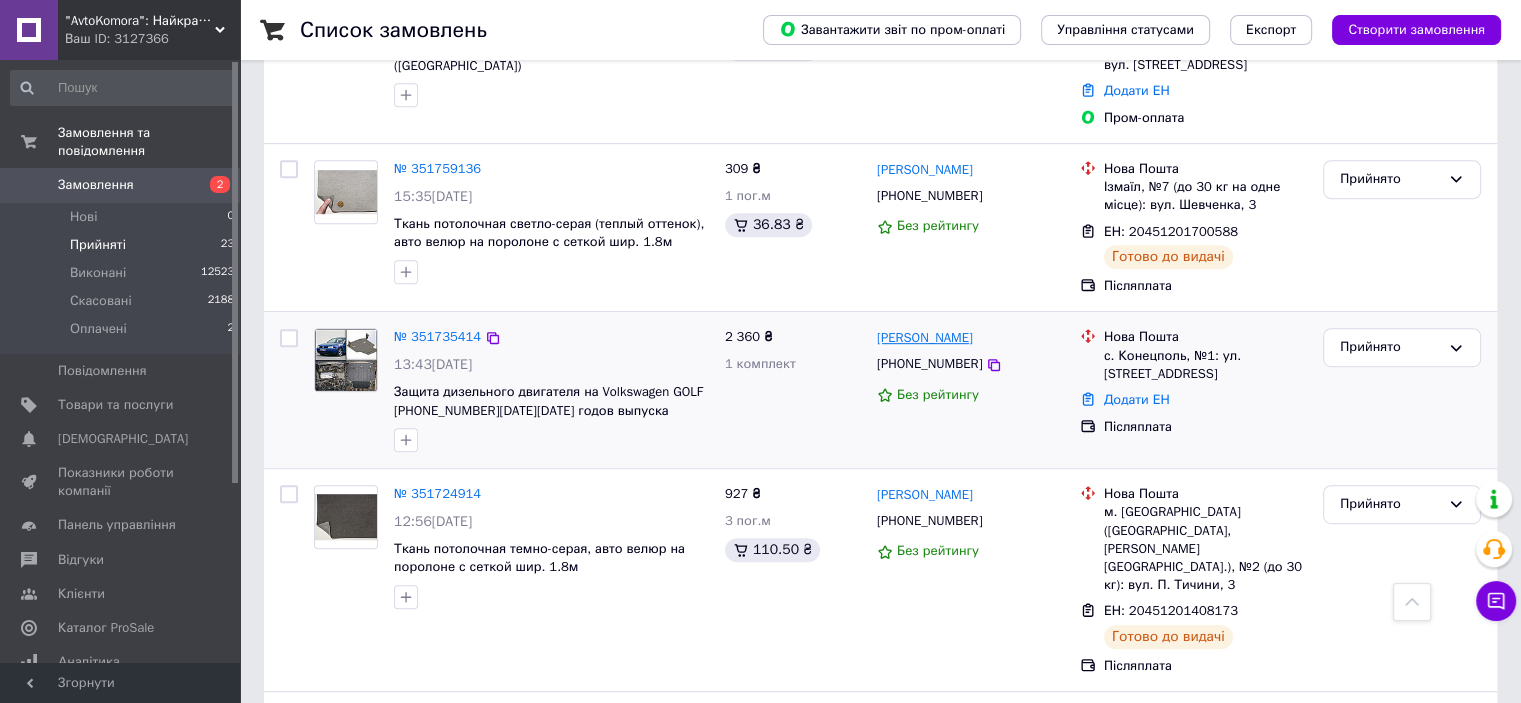 copy on "Оперенко" 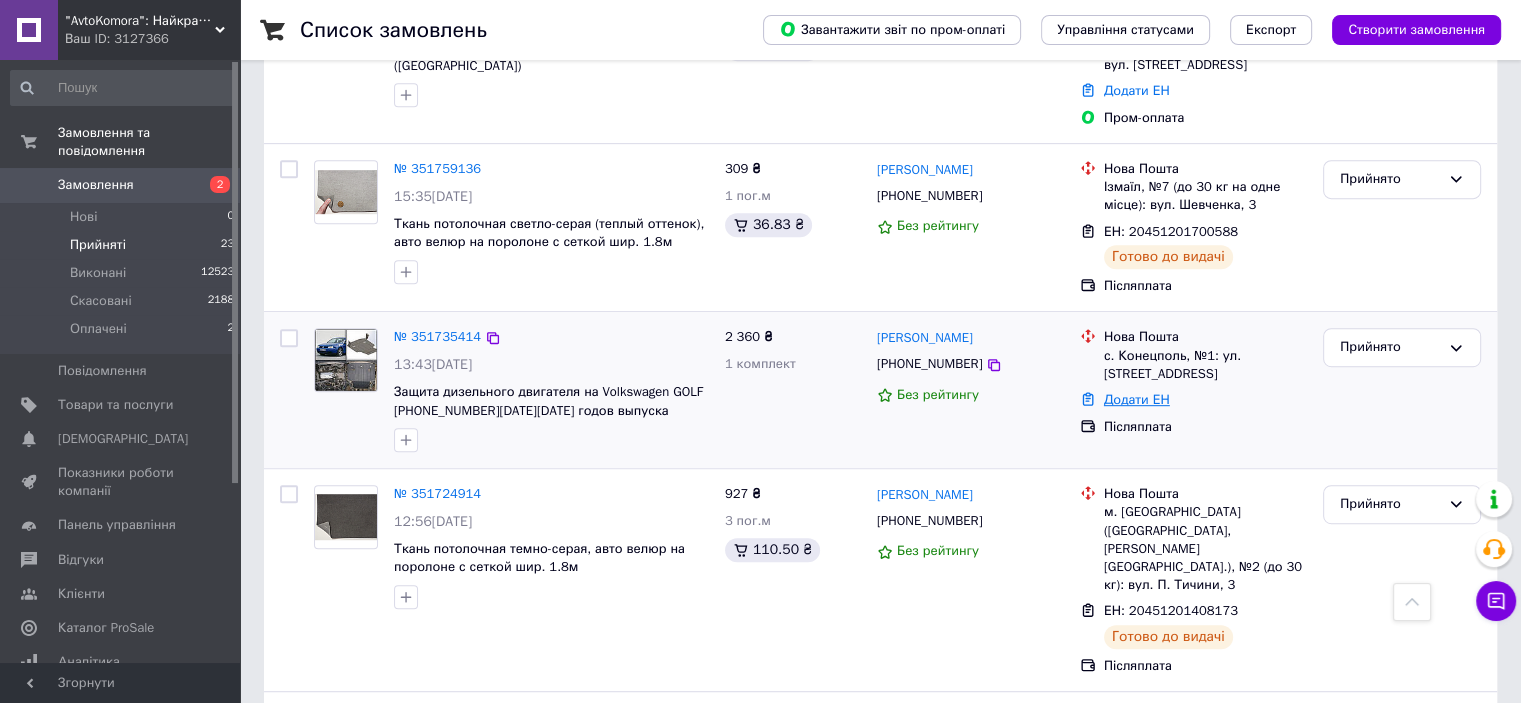 click on "Додати ЕН" at bounding box center [1137, 399] 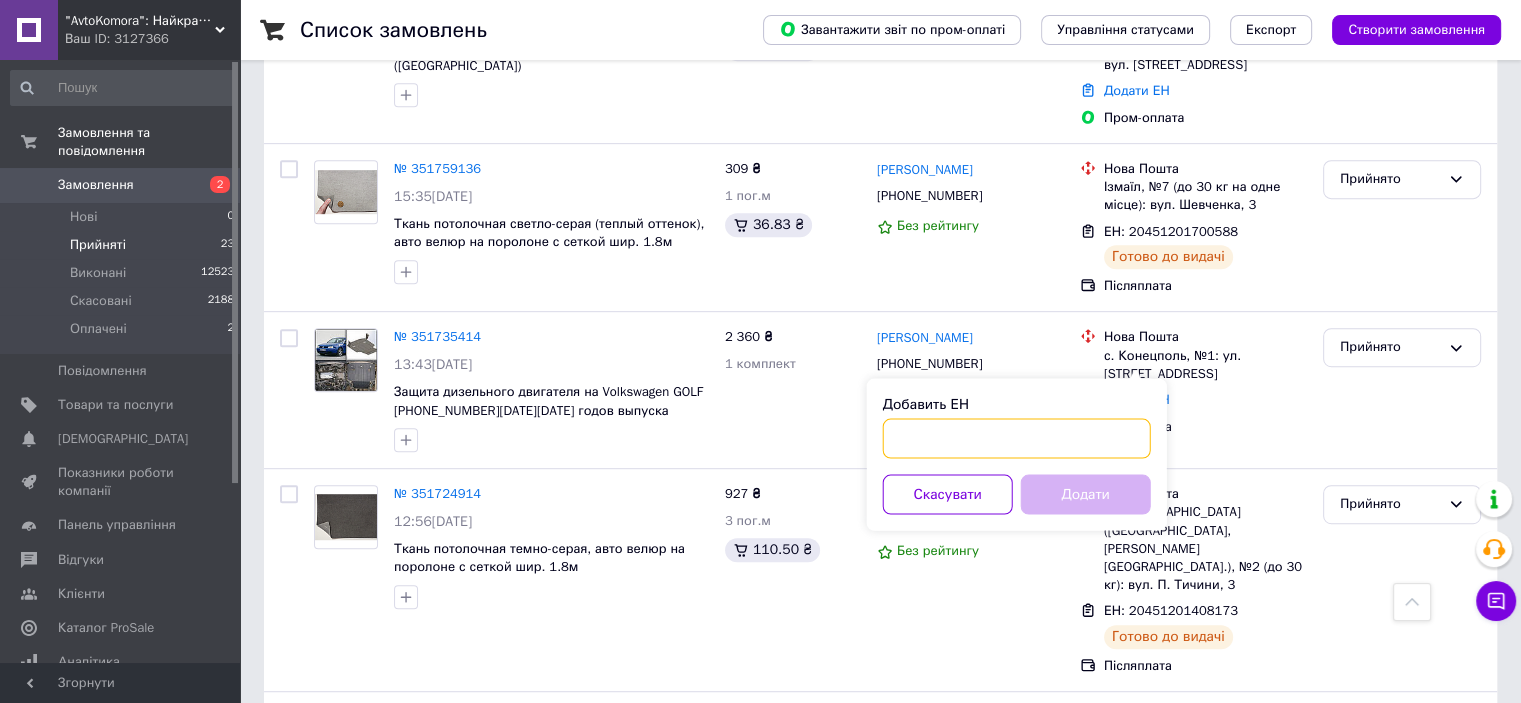 click on "Добавить ЕН" at bounding box center [1017, 438] 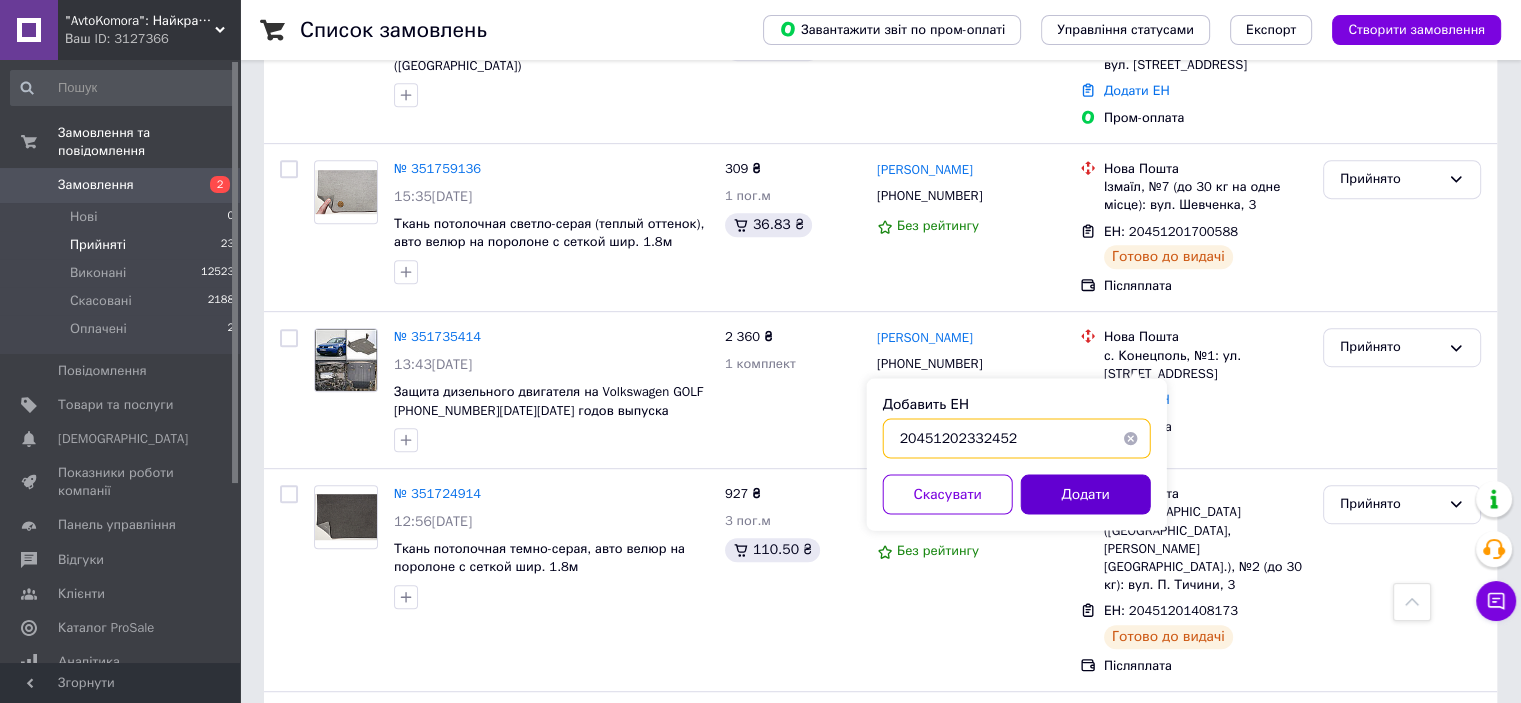 type on "20451202332452" 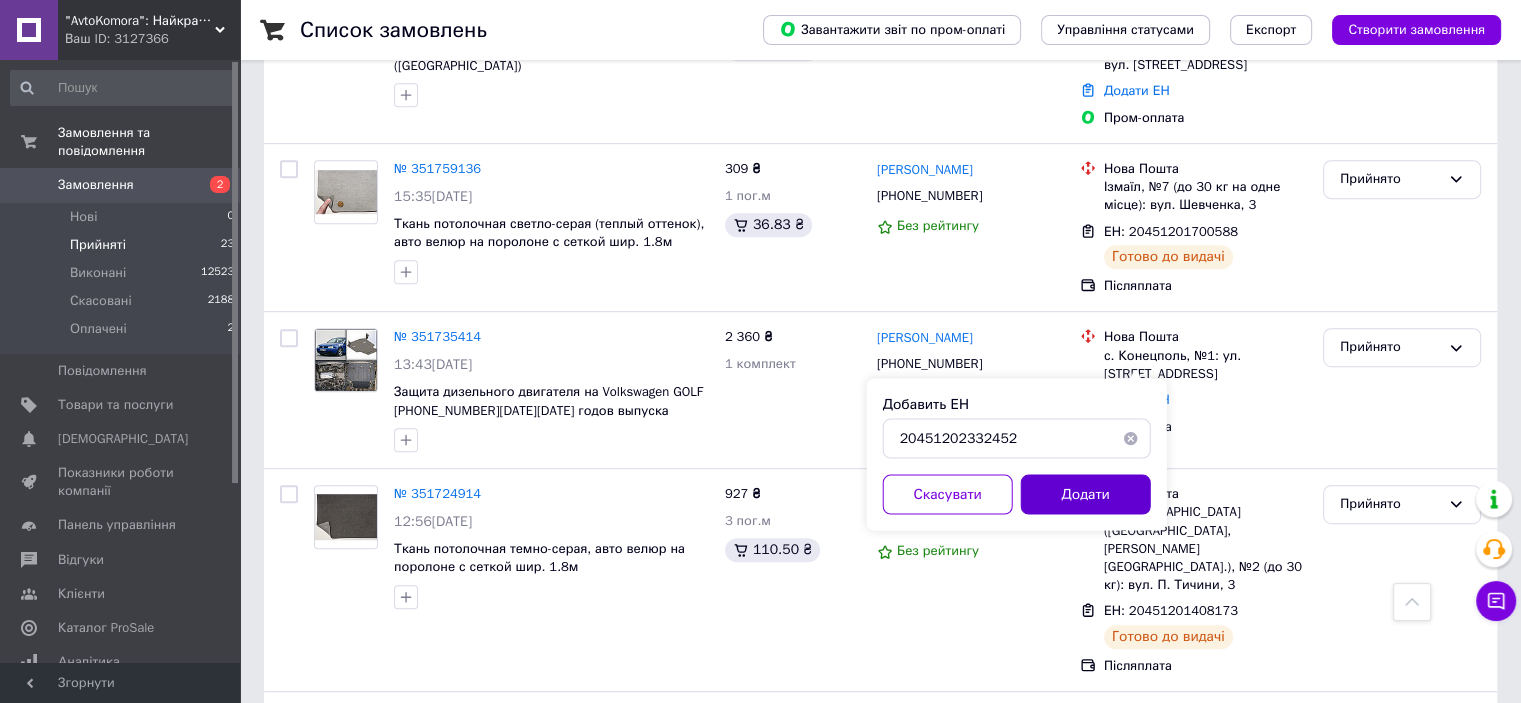 click on "Додати" at bounding box center [1086, 494] 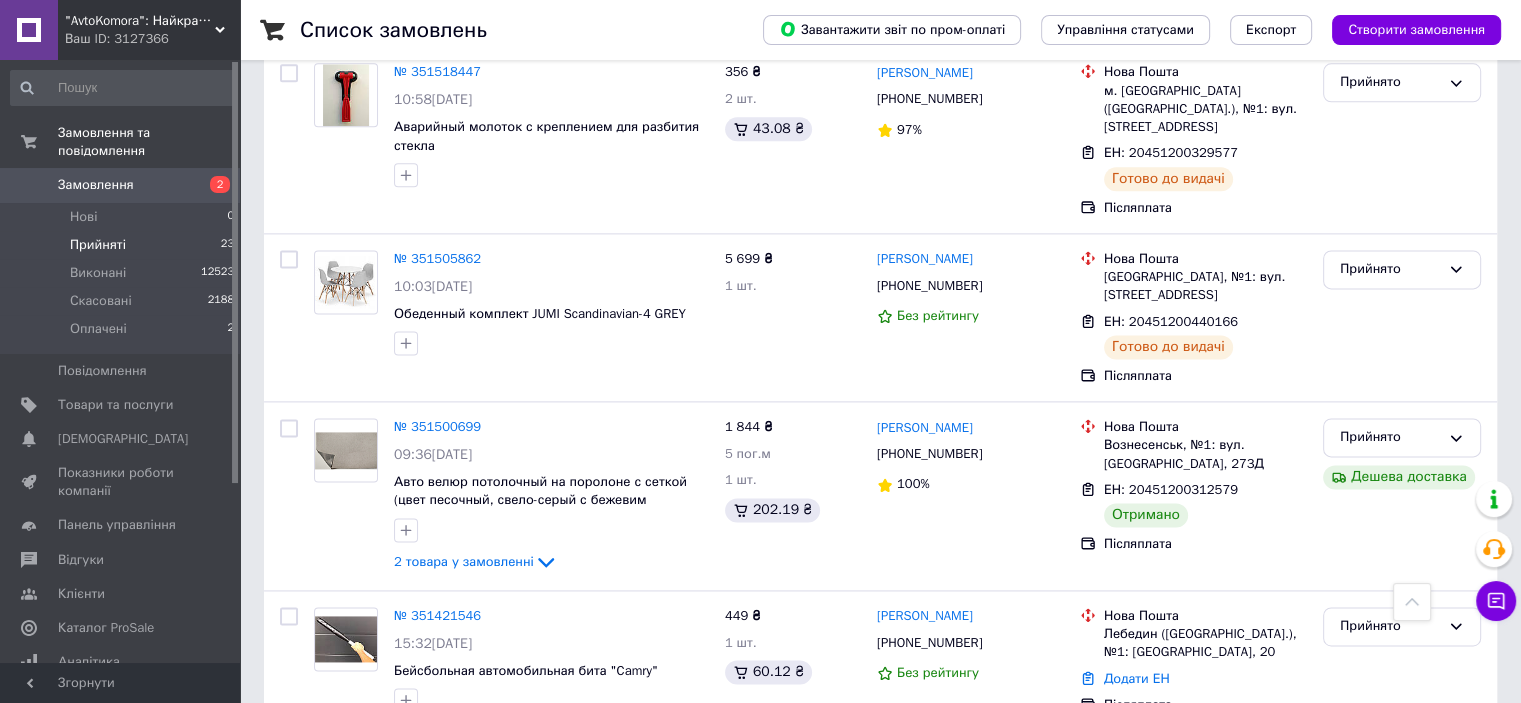 scroll, scrollTop: 2700, scrollLeft: 0, axis: vertical 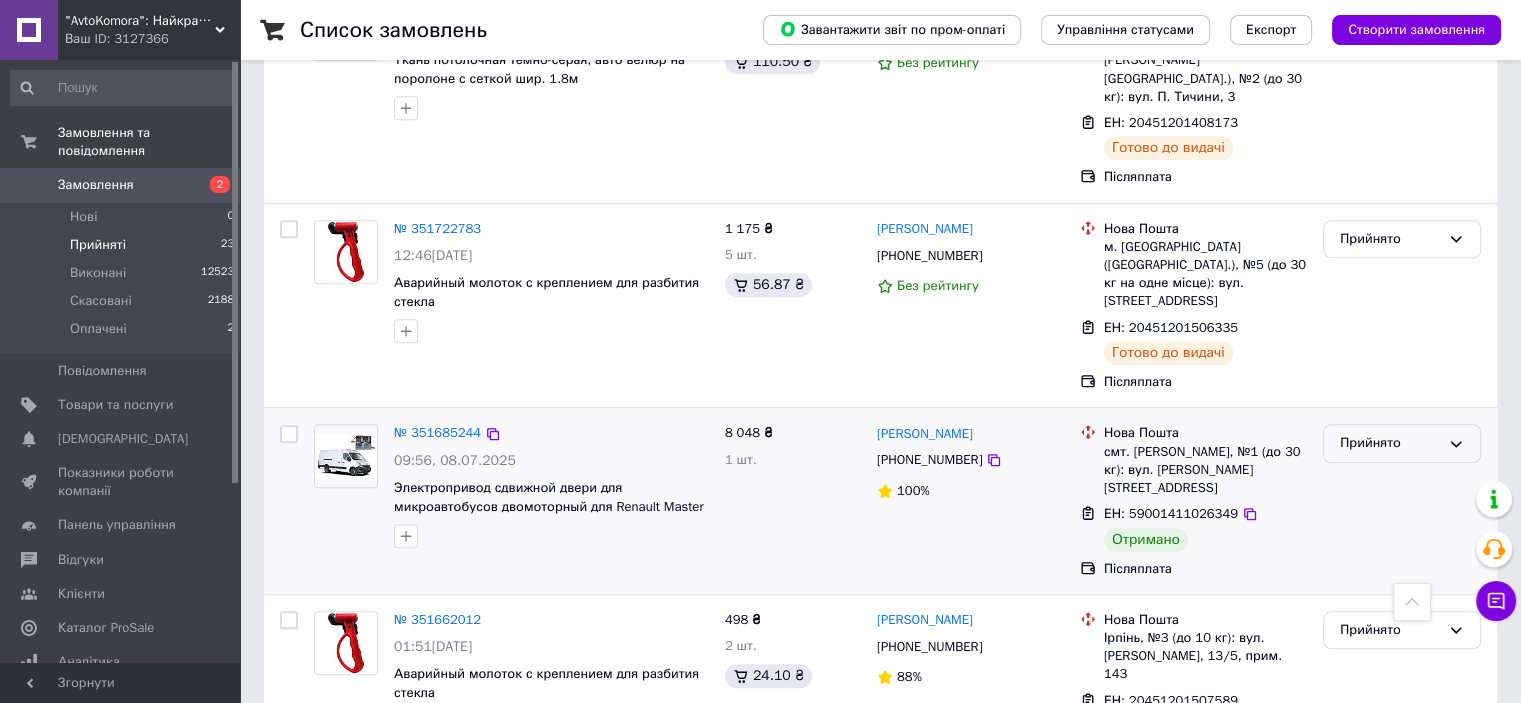 click on "Прийнято" at bounding box center (1402, 443) 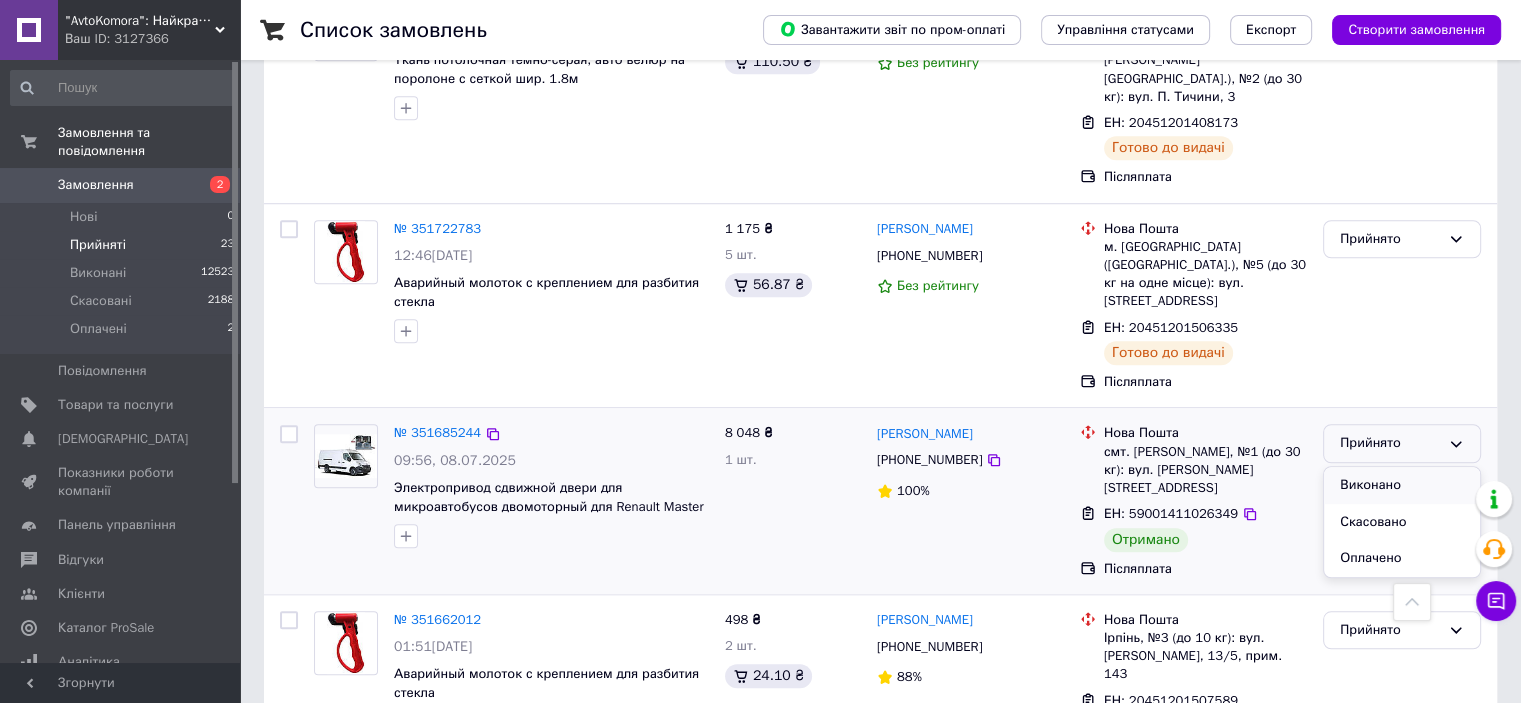 click on "Виконано" at bounding box center [1402, 485] 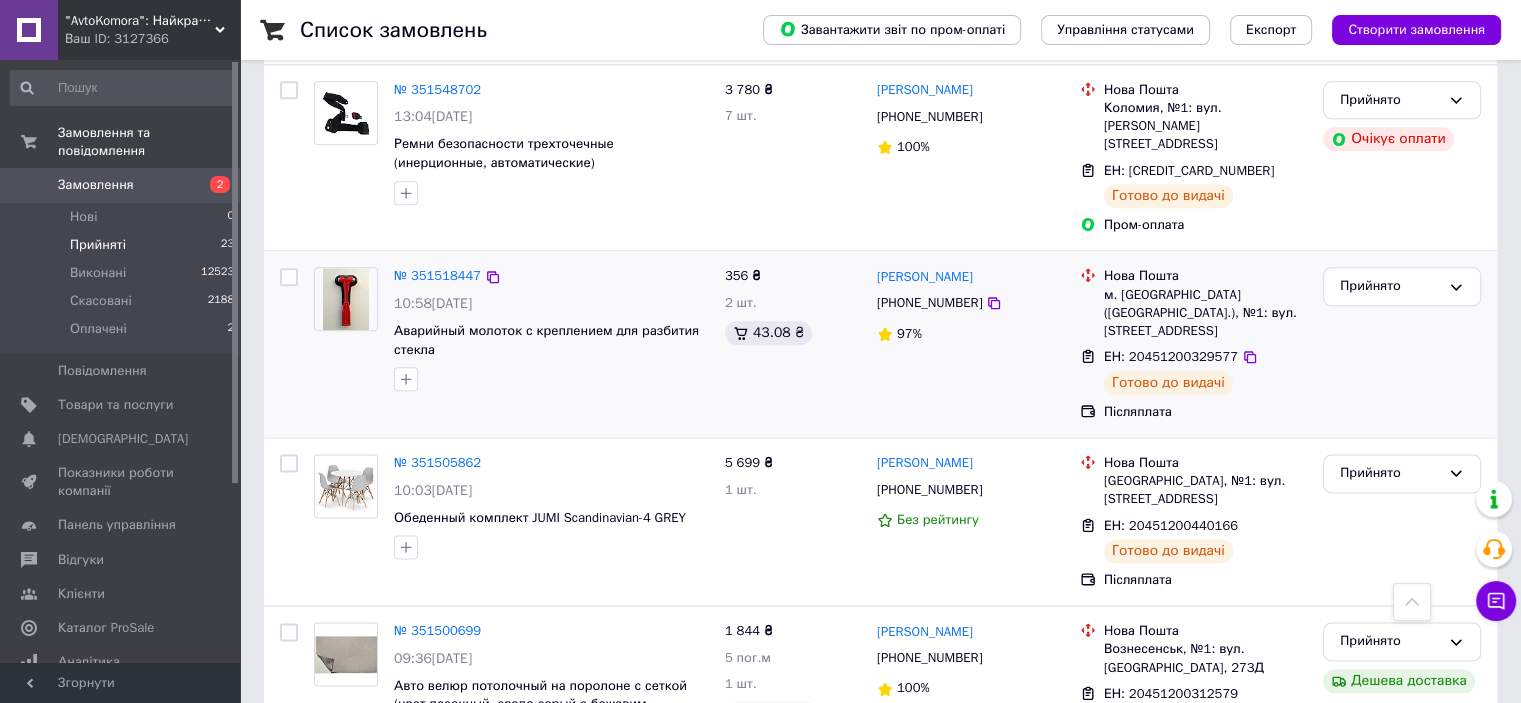 scroll, scrollTop: 2532, scrollLeft: 0, axis: vertical 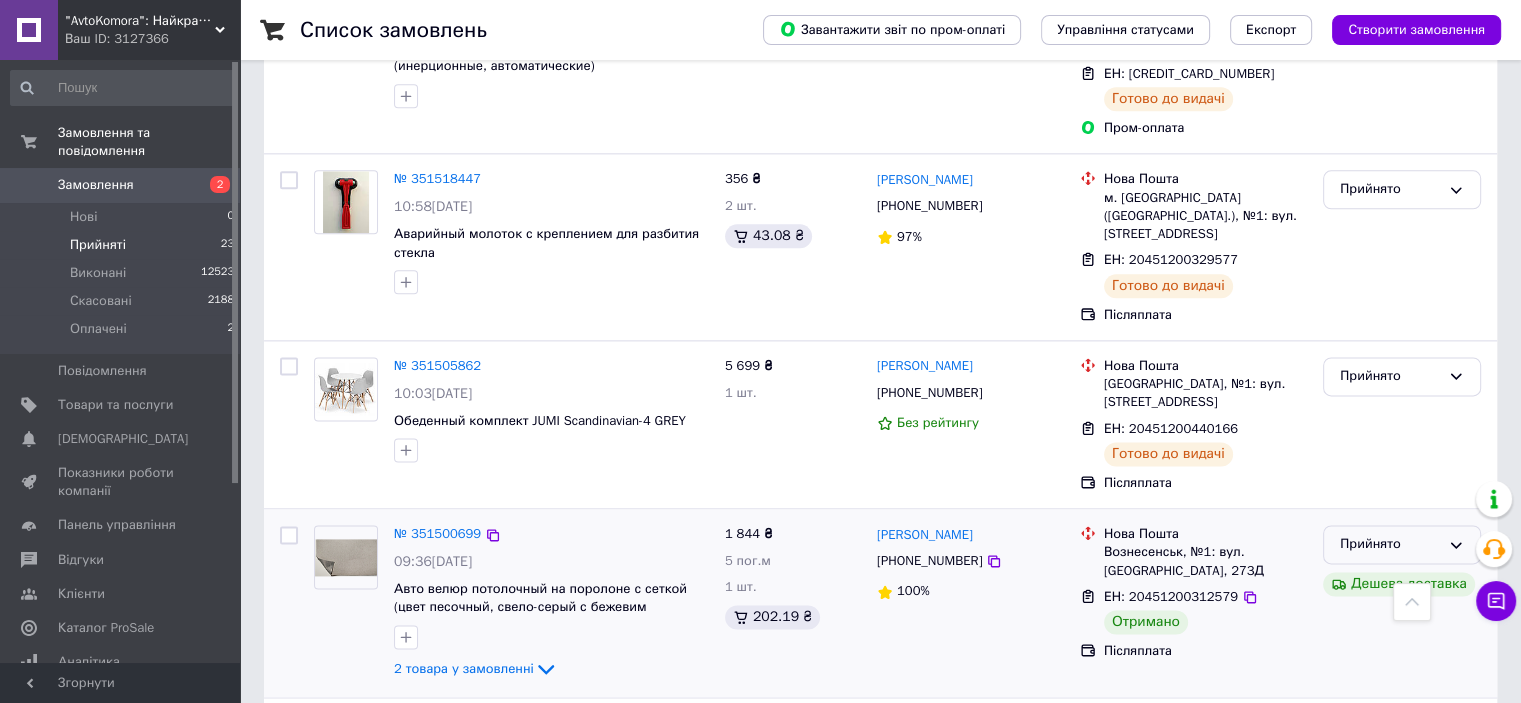 click on "Прийнято" at bounding box center [1390, 544] 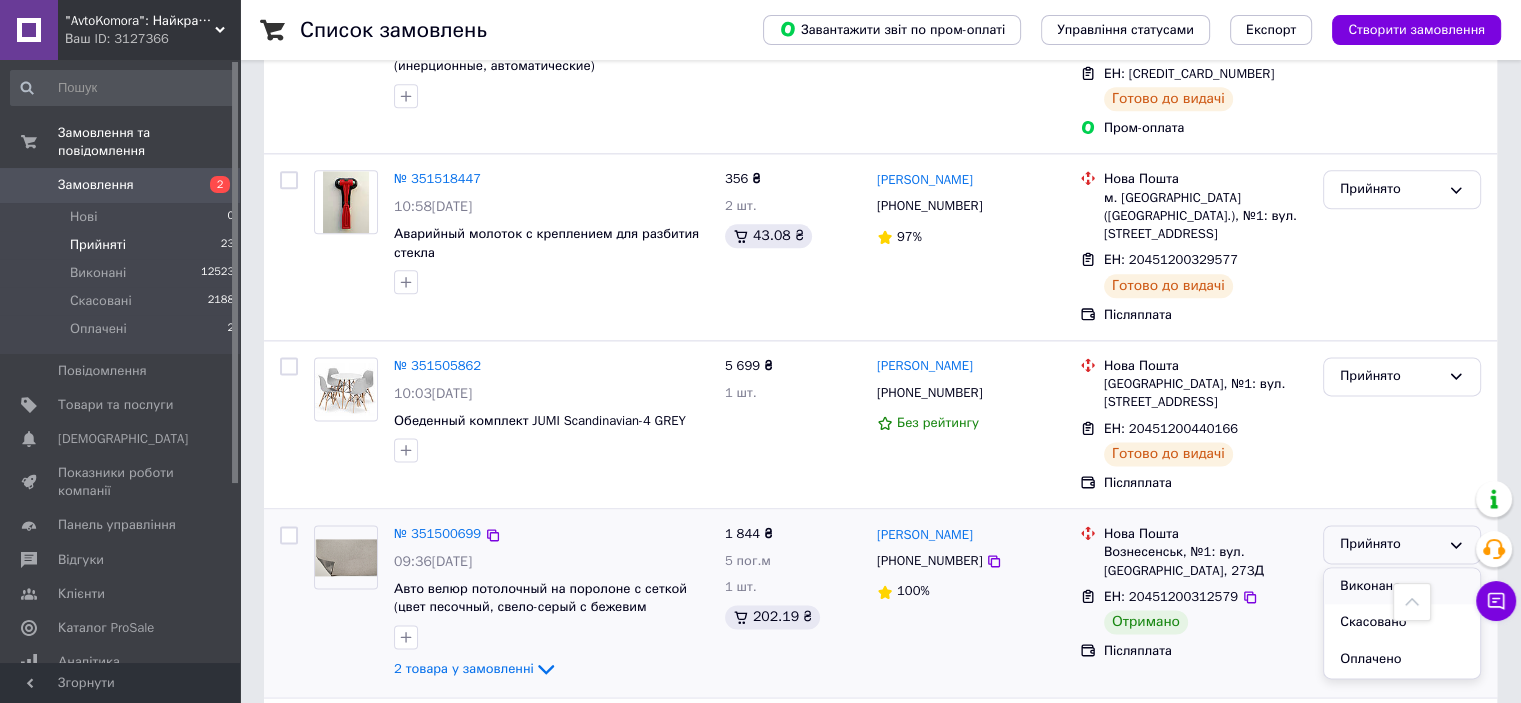 click on "Виконано" at bounding box center [1402, 586] 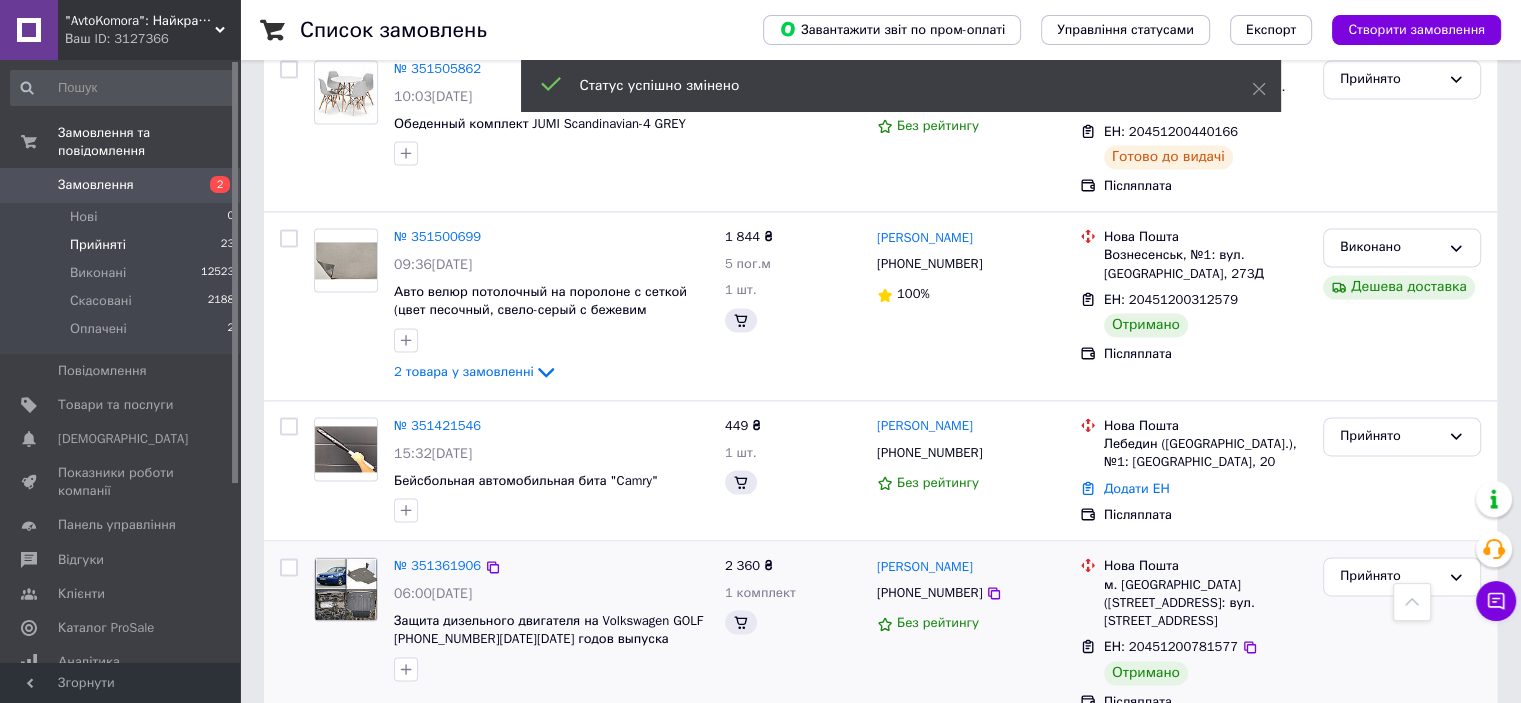 scroll, scrollTop: 2932, scrollLeft: 0, axis: vertical 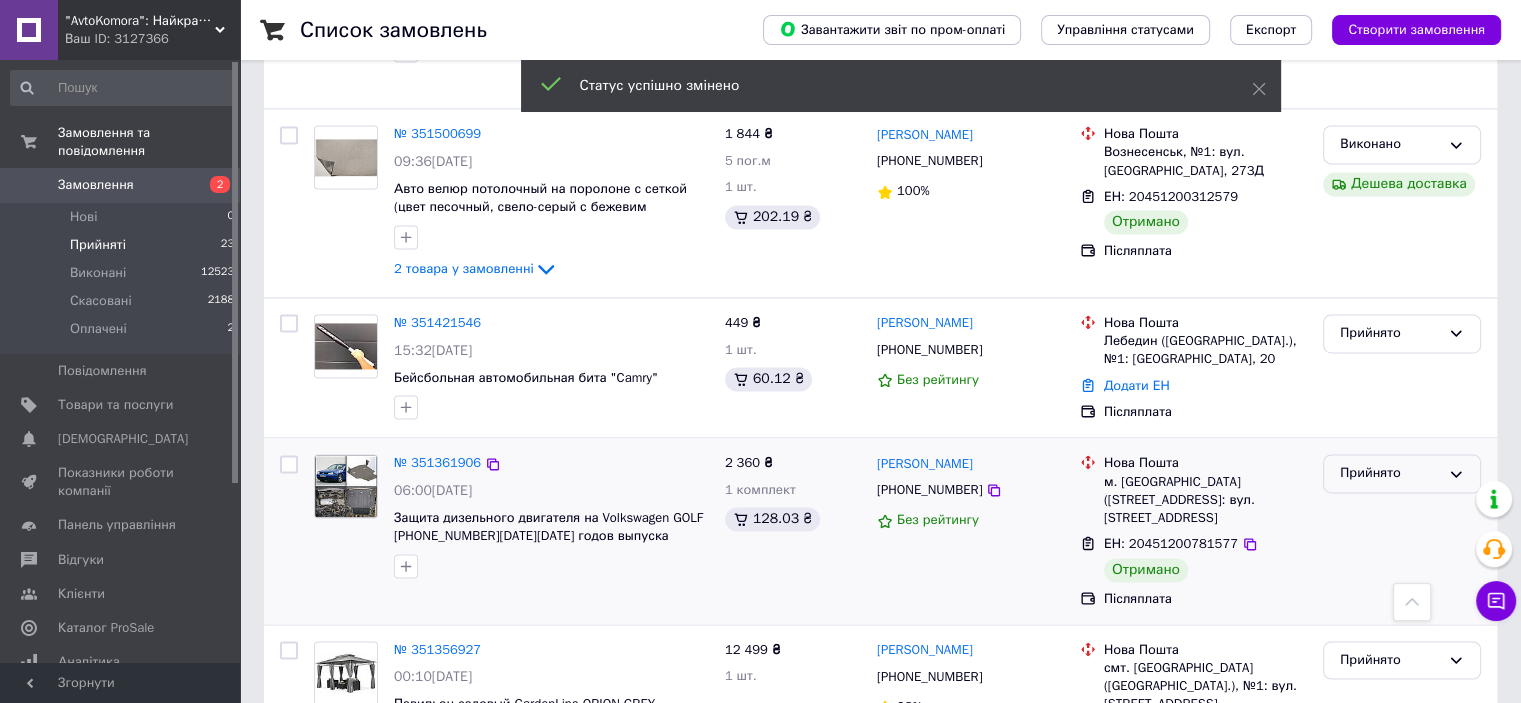 click on "Прийнято" at bounding box center (1390, 473) 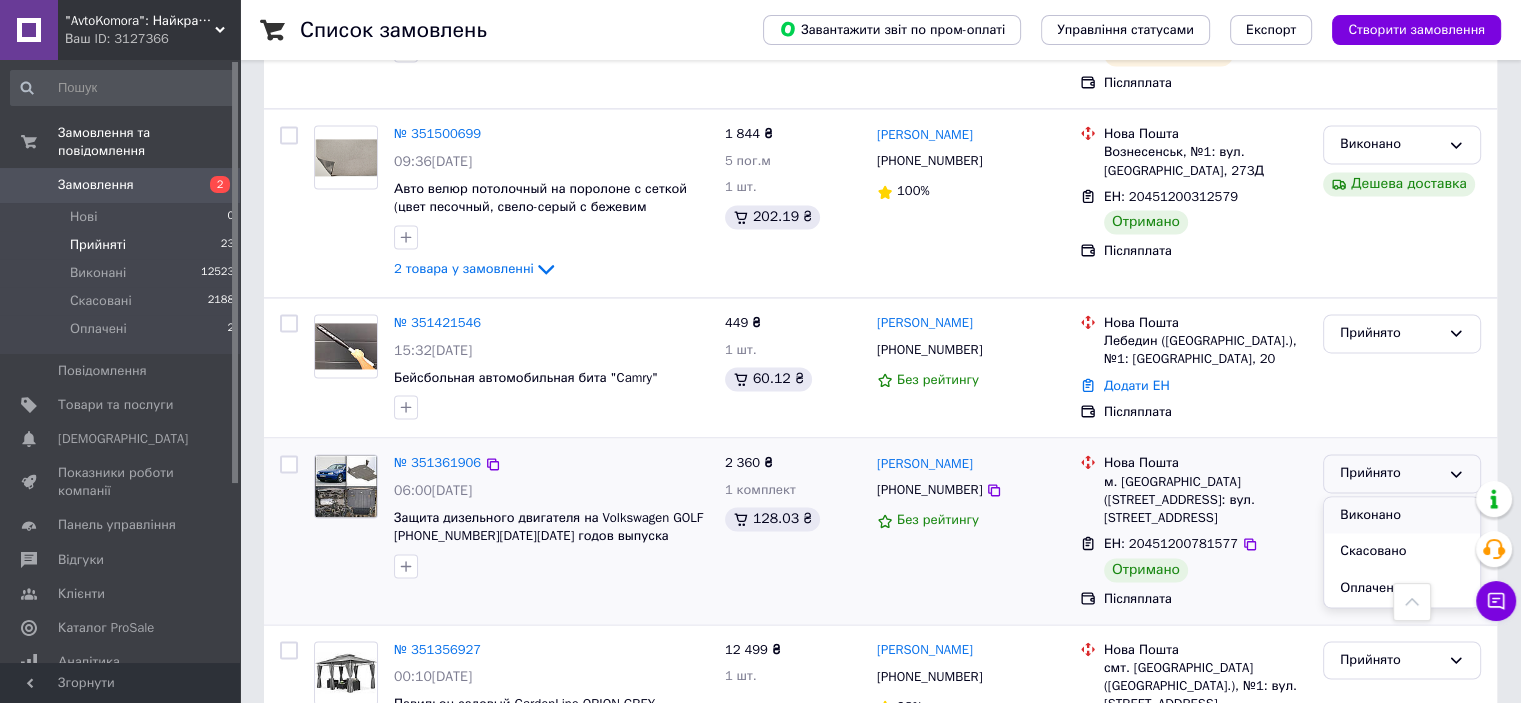 click on "Виконано" at bounding box center [1402, 515] 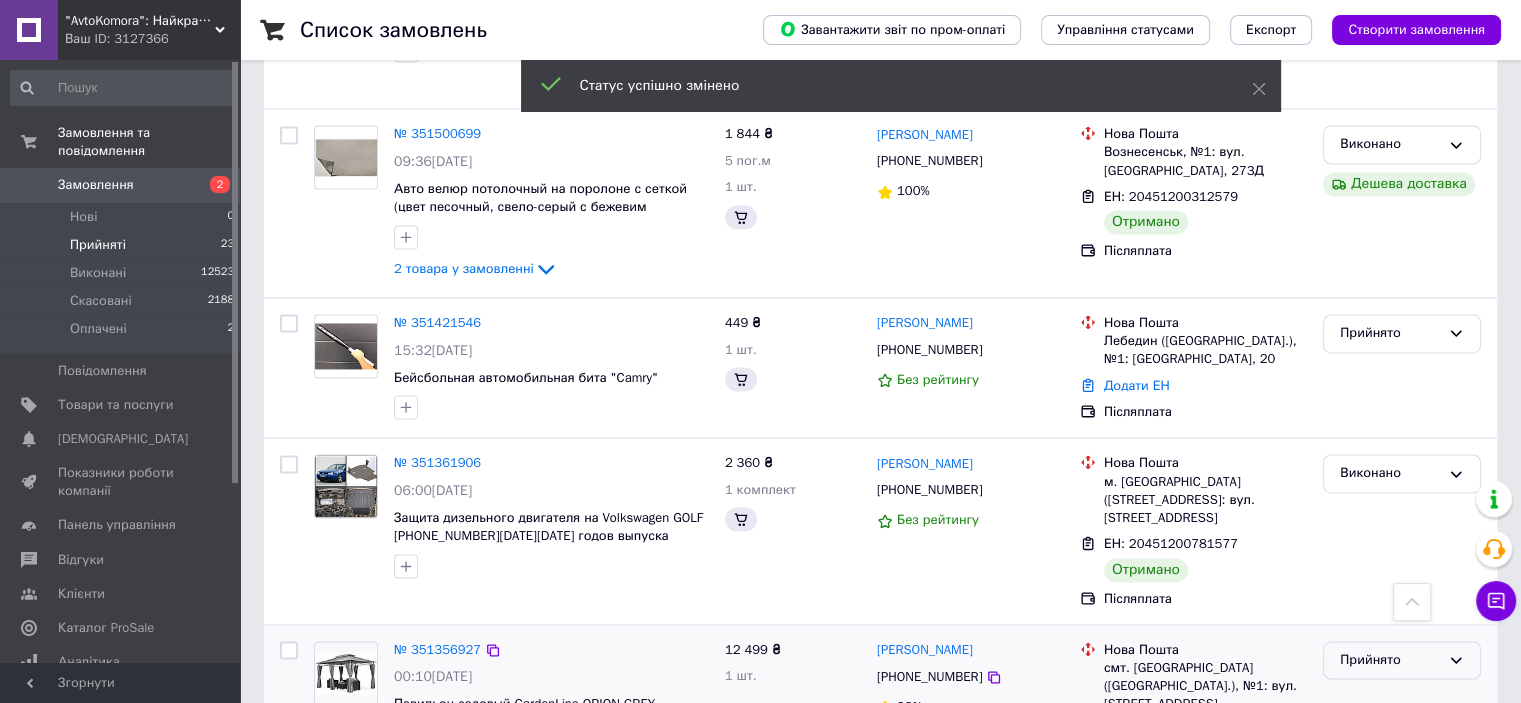click on "Прийнято" at bounding box center [1390, 660] 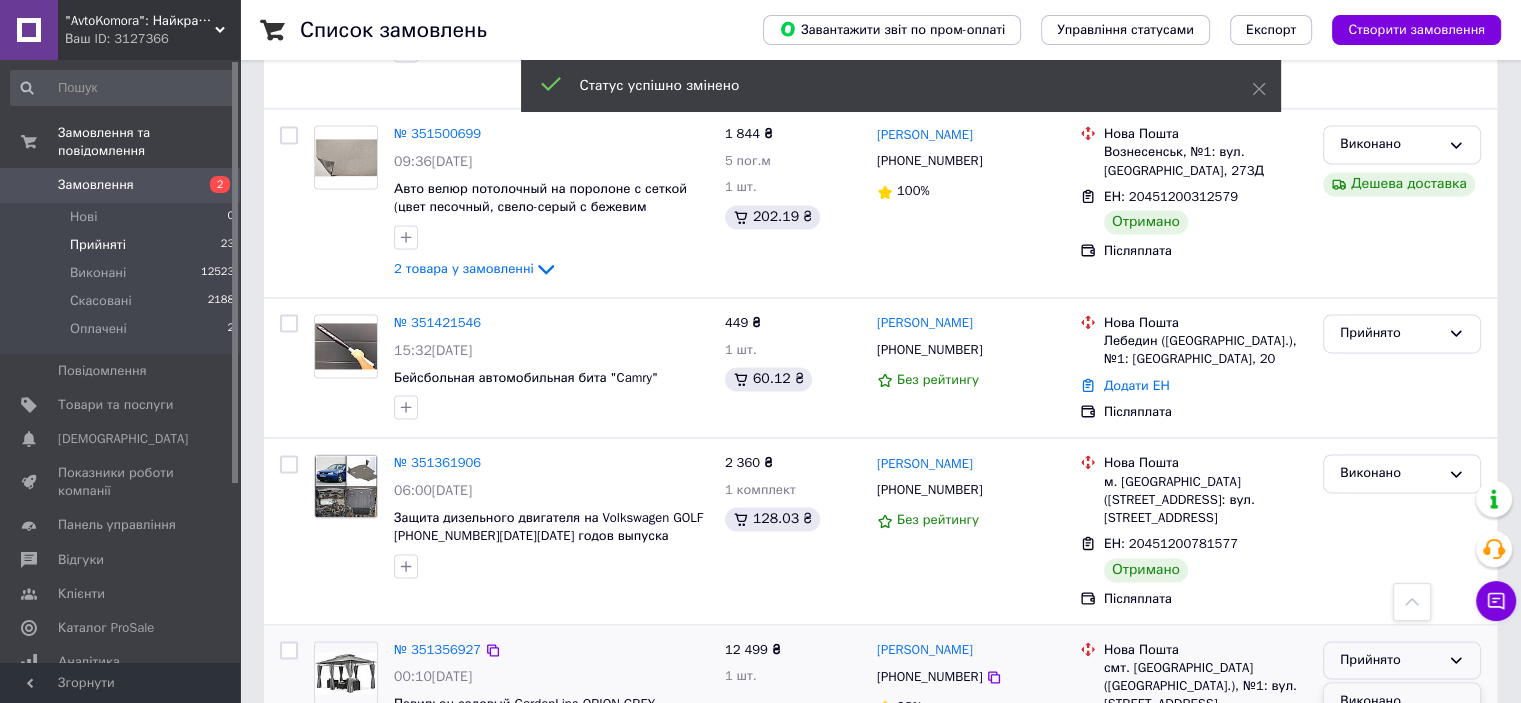 click on "Виконано" at bounding box center [1402, 701] 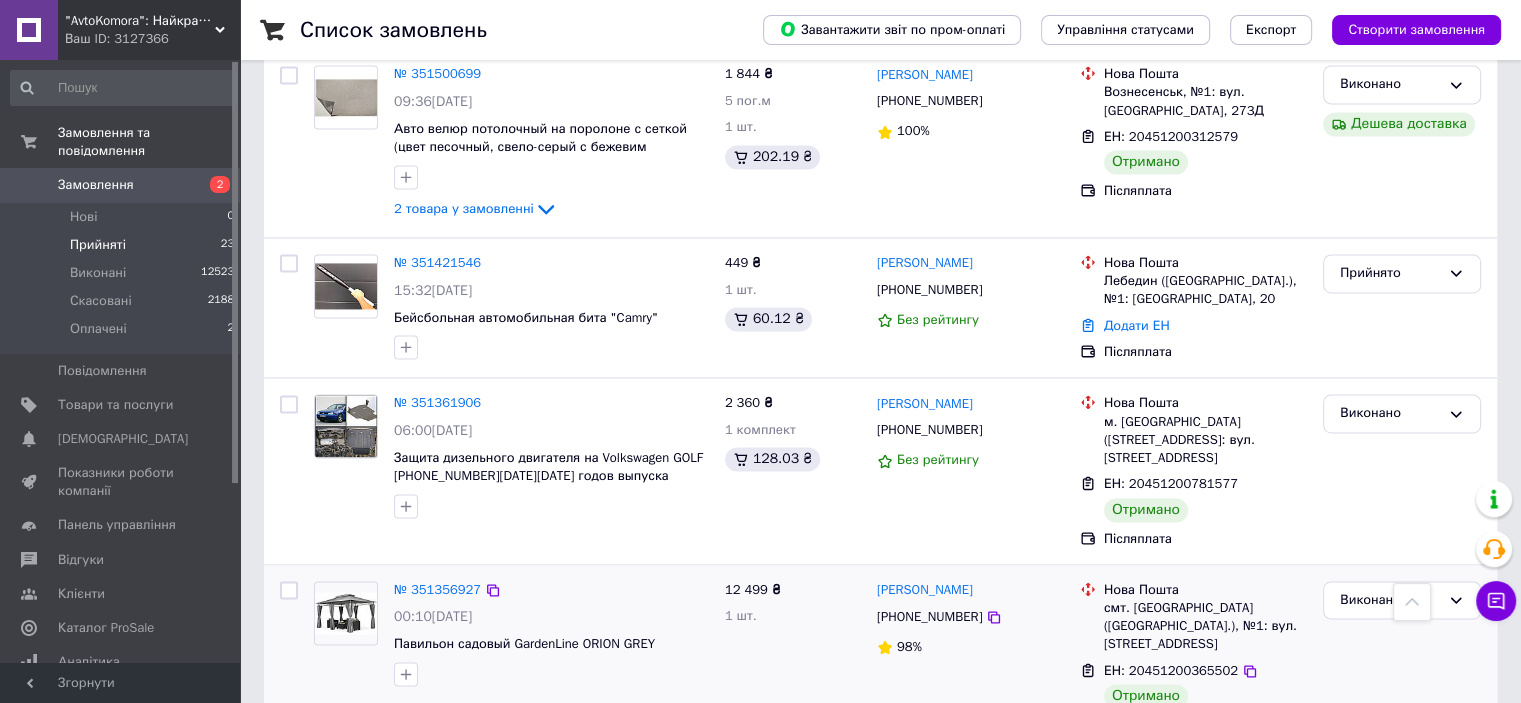 scroll, scrollTop: 3059, scrollLeft: 0, axis: vertical 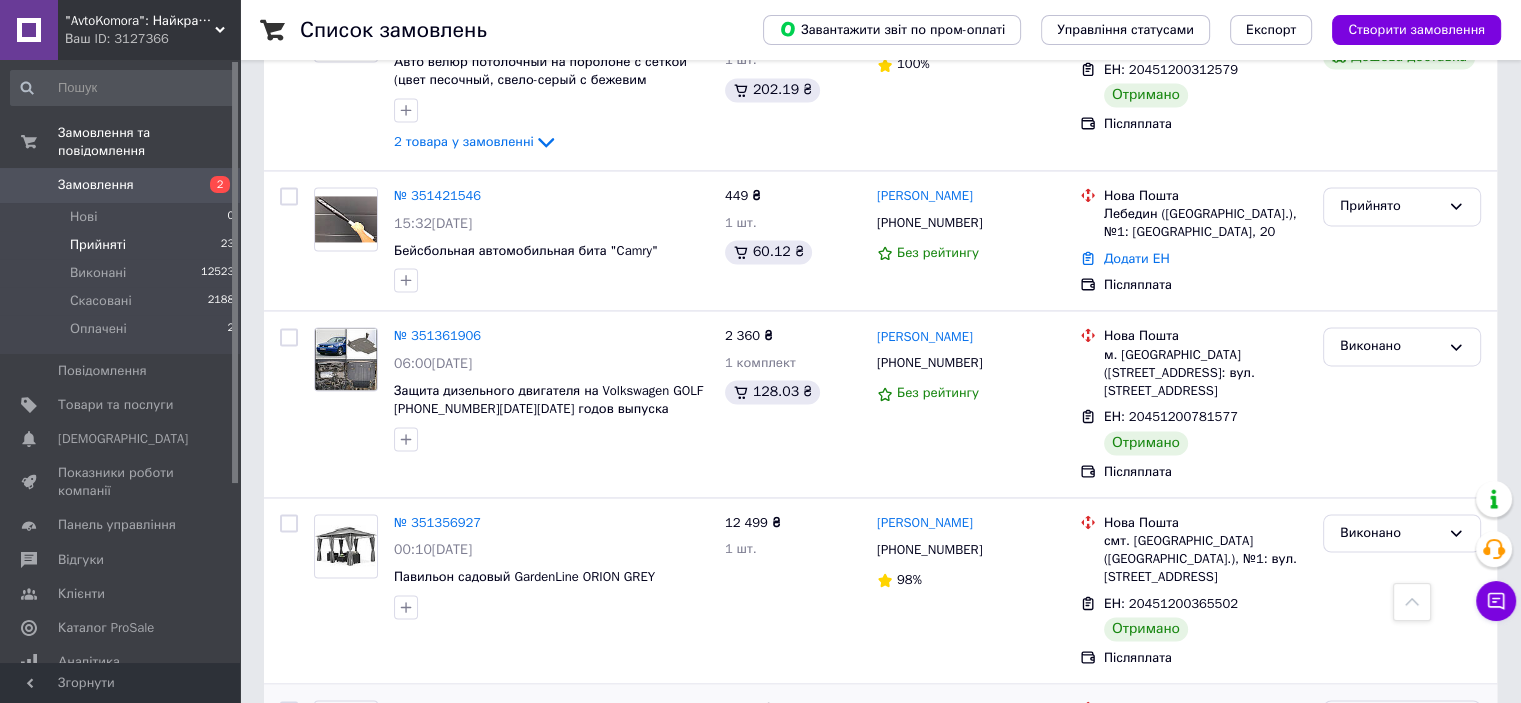 click on "Прийнято" at bounding box center [1390, 719] 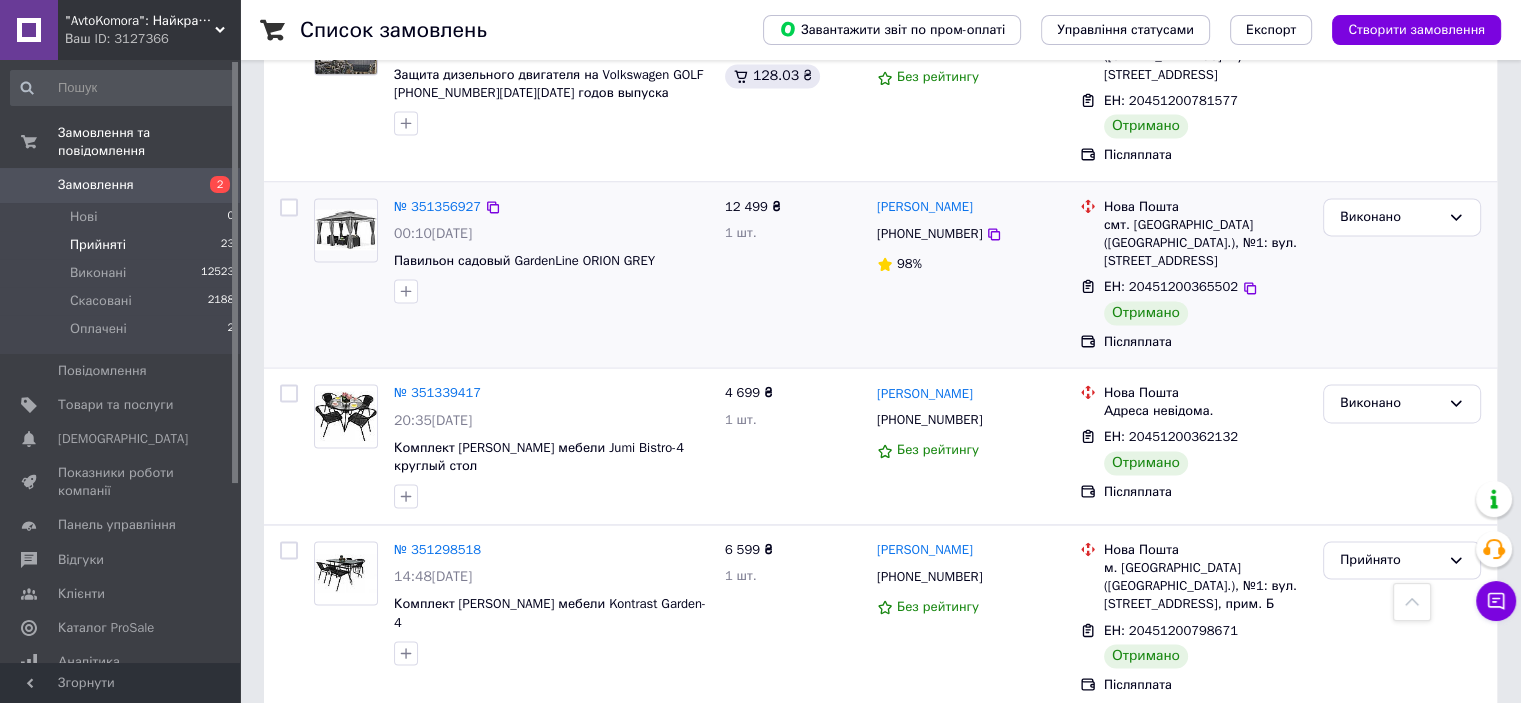 scroll, scrollTop: 3002, scrollLeft: 0, axis: vertical 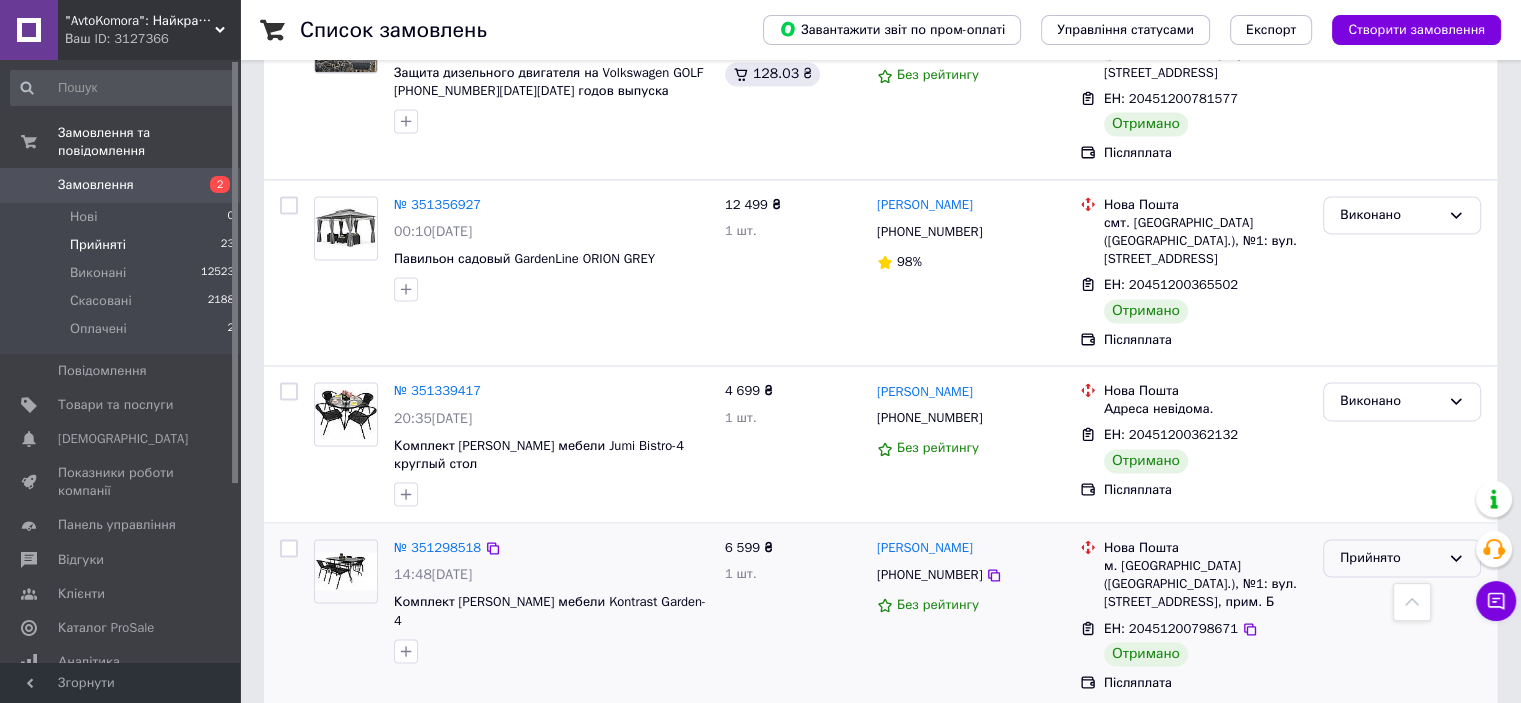 click on "Прийнято" at bounding box center [1390, 558] 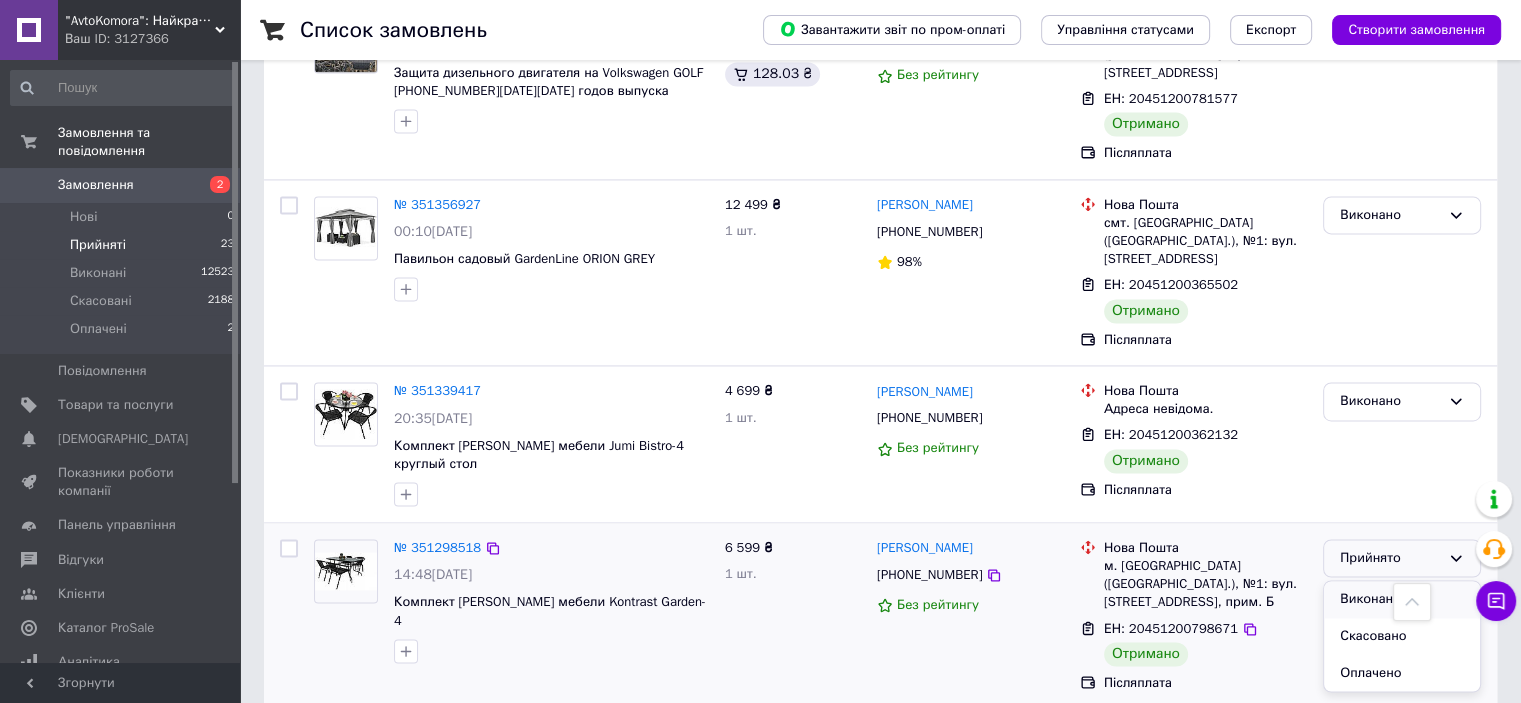 click on "Виконано" at bounding box center [1402, 599] 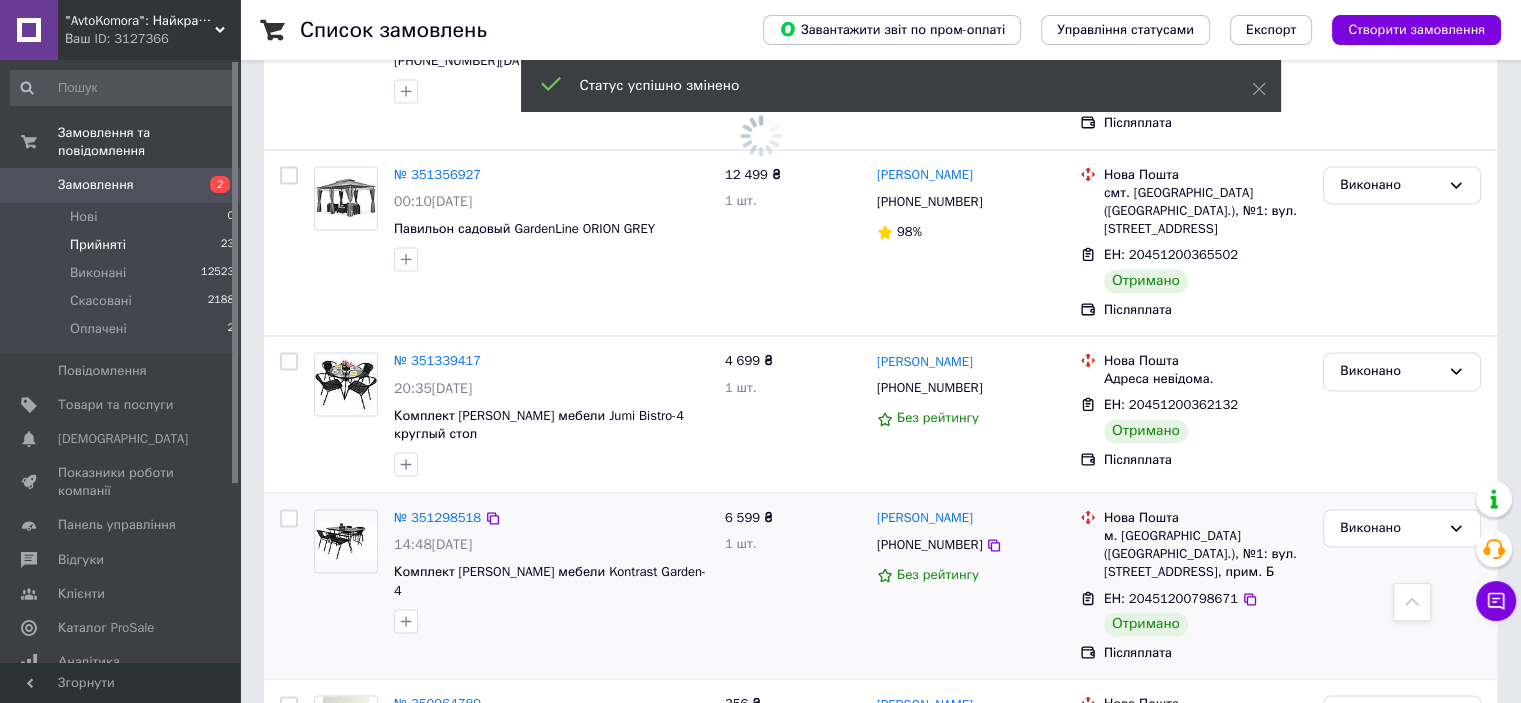 scroll, scrollTop: 3059, scrollLeft: 0, axis: vertical 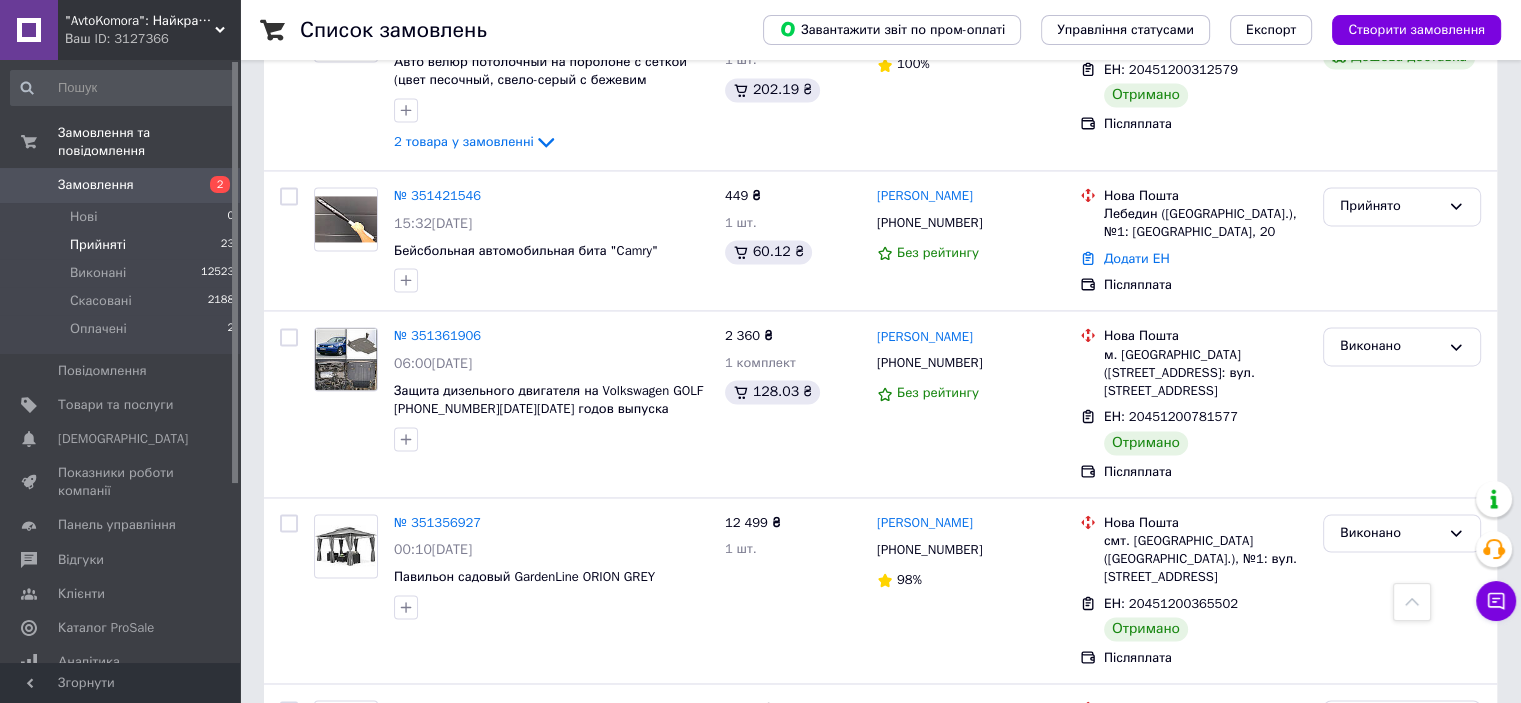 click on "2" at bounding box center [327, 885] 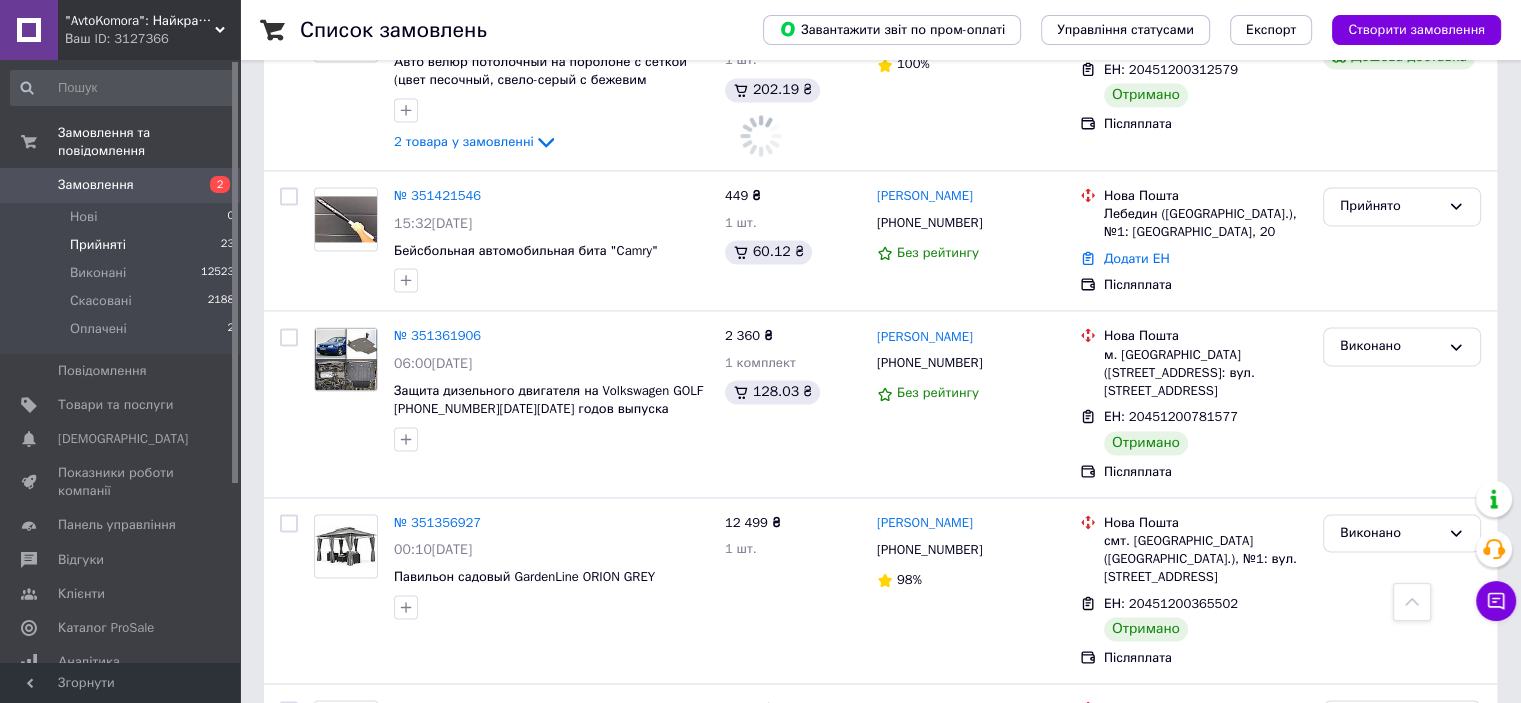 scroll, scrollTop: 0, scrollLeft: 0, axis: both 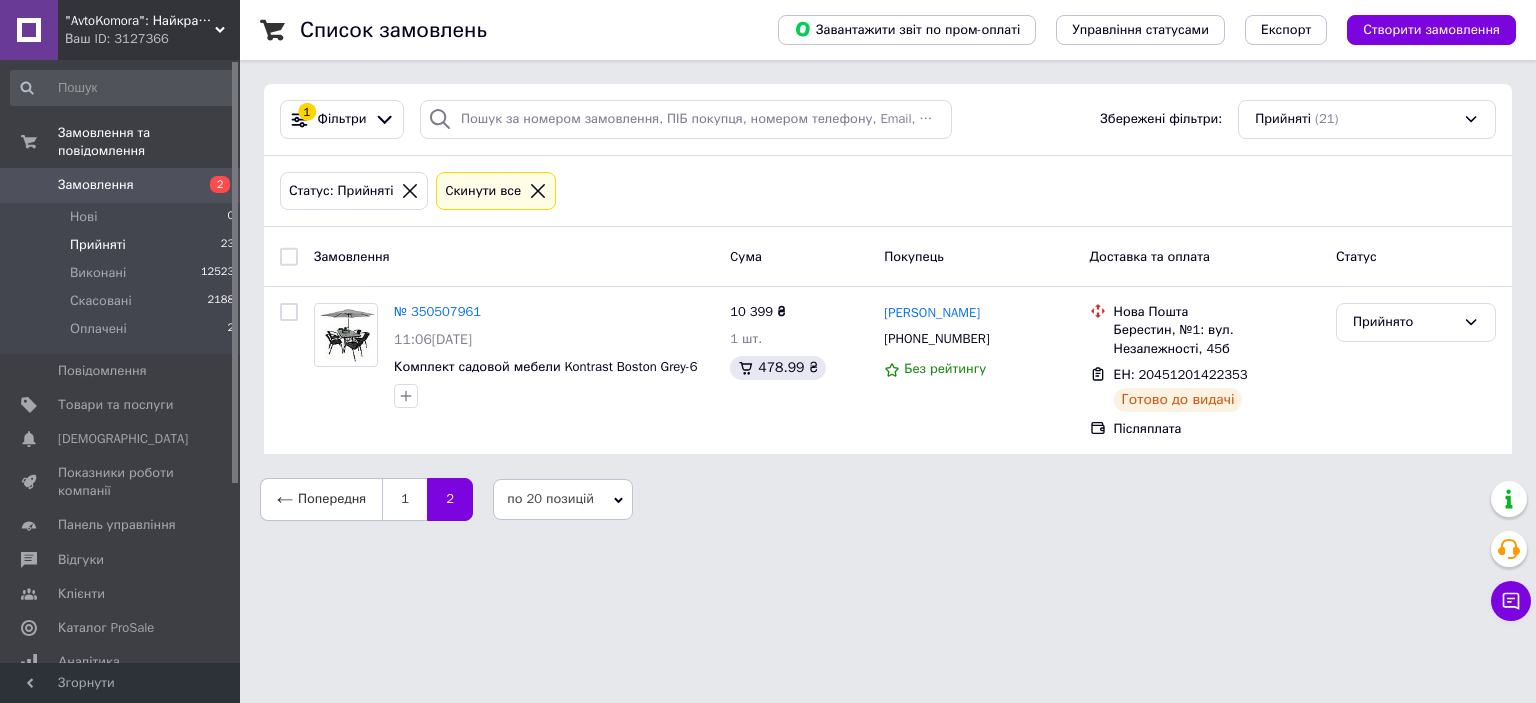 click on "Замовлення" at bounding box center [121, 185] 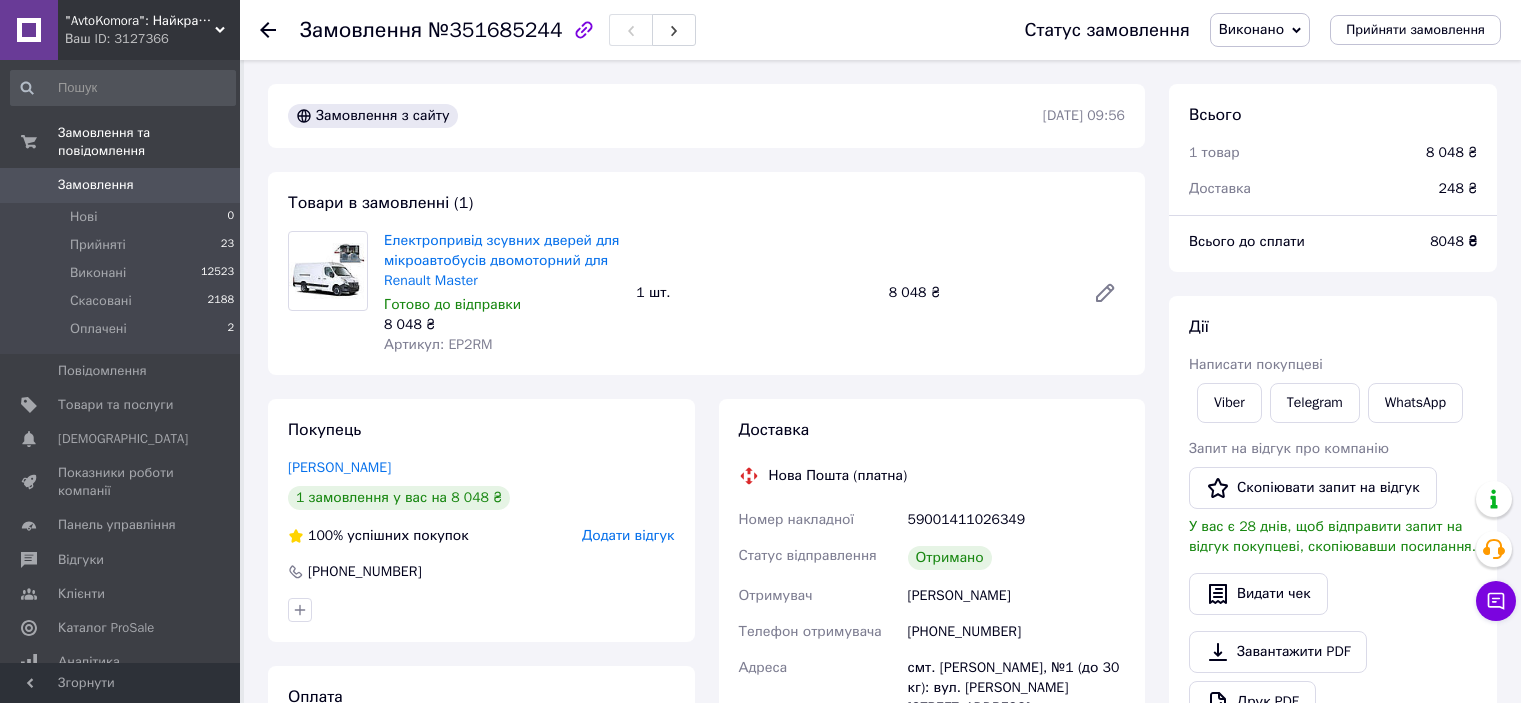 scroll, scrollTop: 0, scrollLeft: 0, axis: both 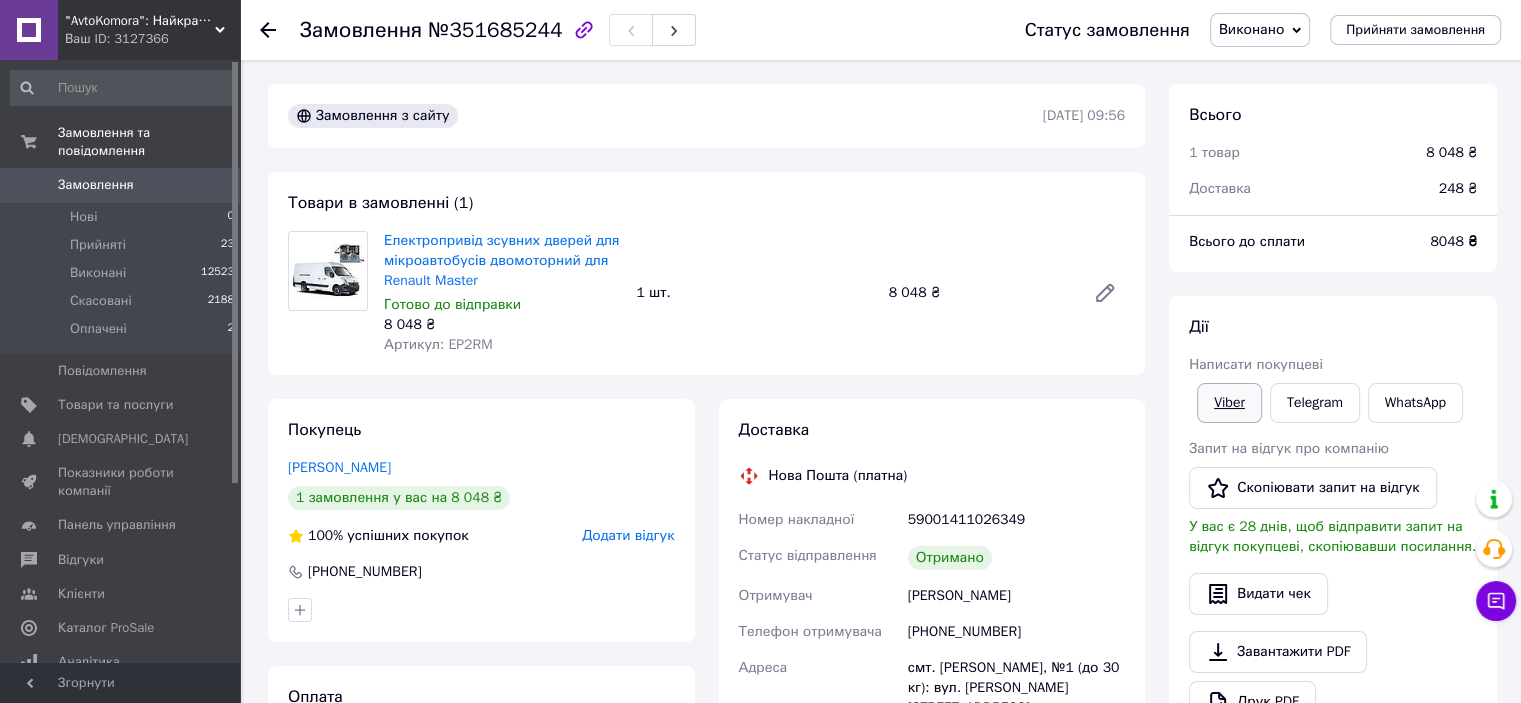 click on "Viber" at bounding box center (1229, 403) 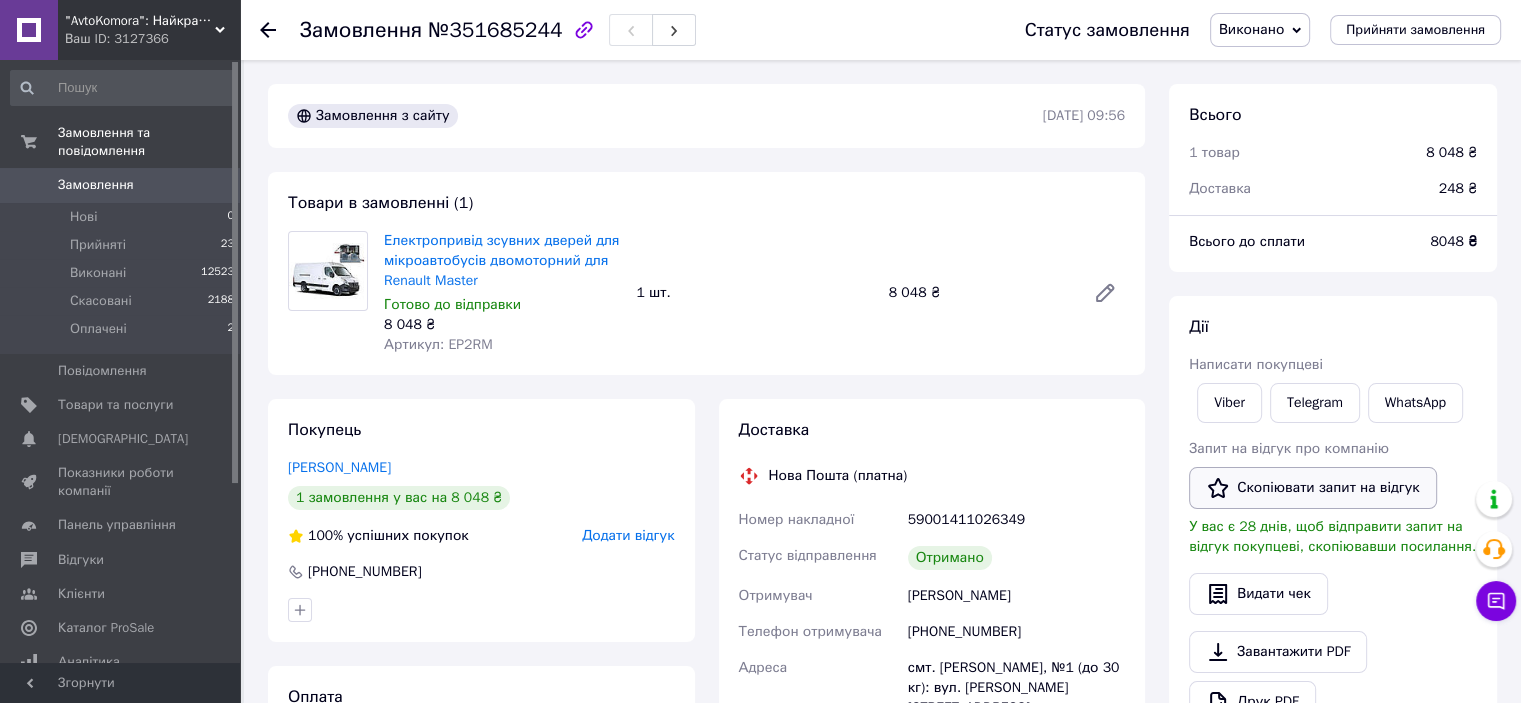 click on "Скопіювати запит на відгук" at bounding box center [1313, 488] 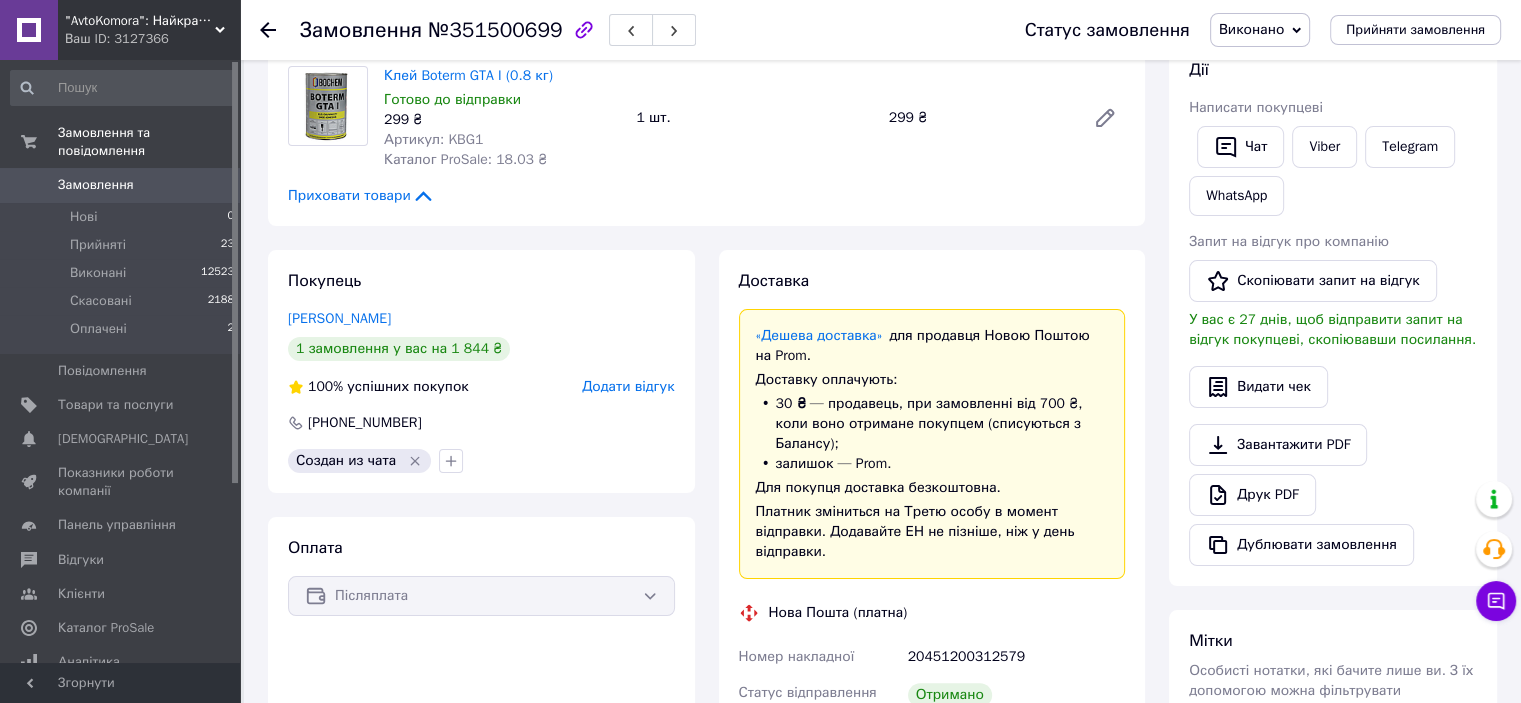 scroll, scrollTop: 200, scrollLeft: 0, axis: vertical 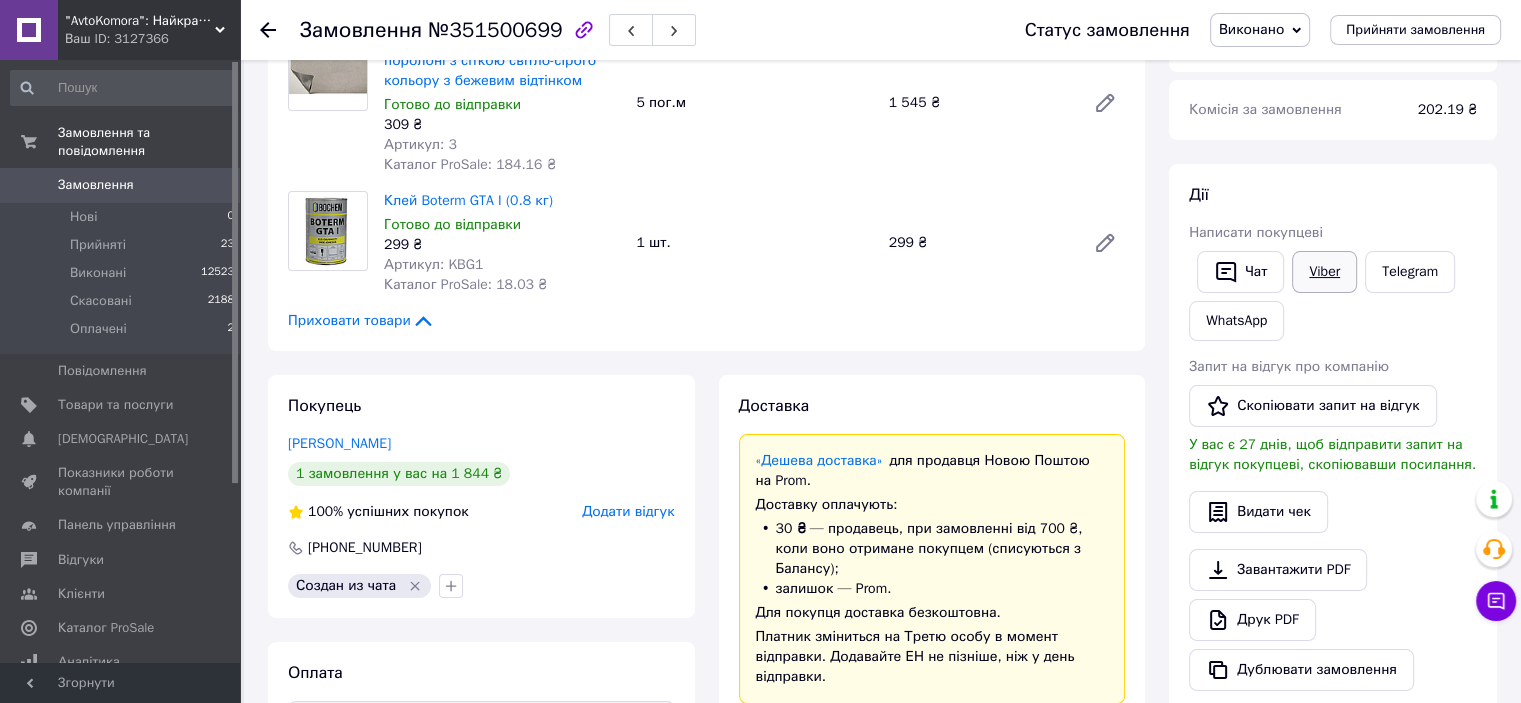 click on "Viber" at bounding box center [1324, 272] 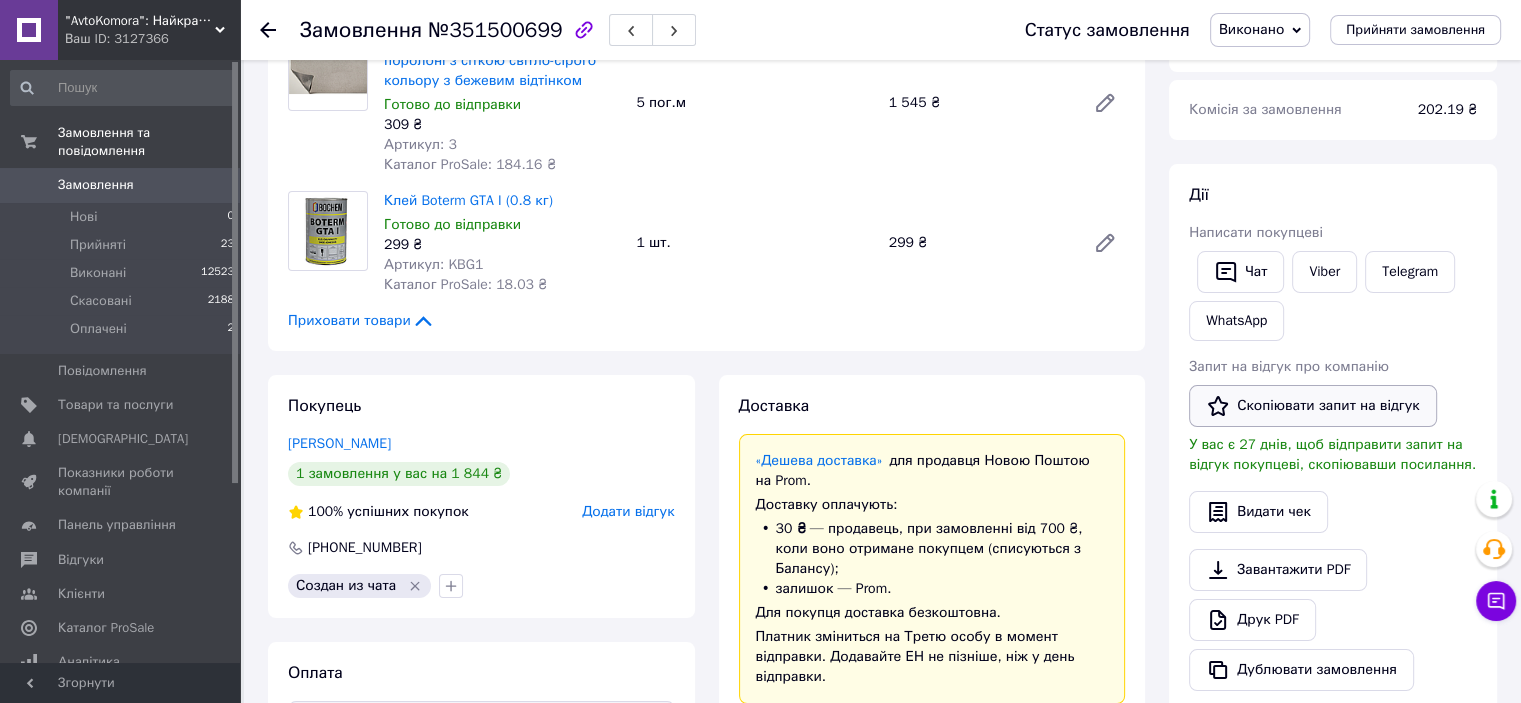 click on "Скопіювати запит на відгук" at bounding box center [1313, 406] 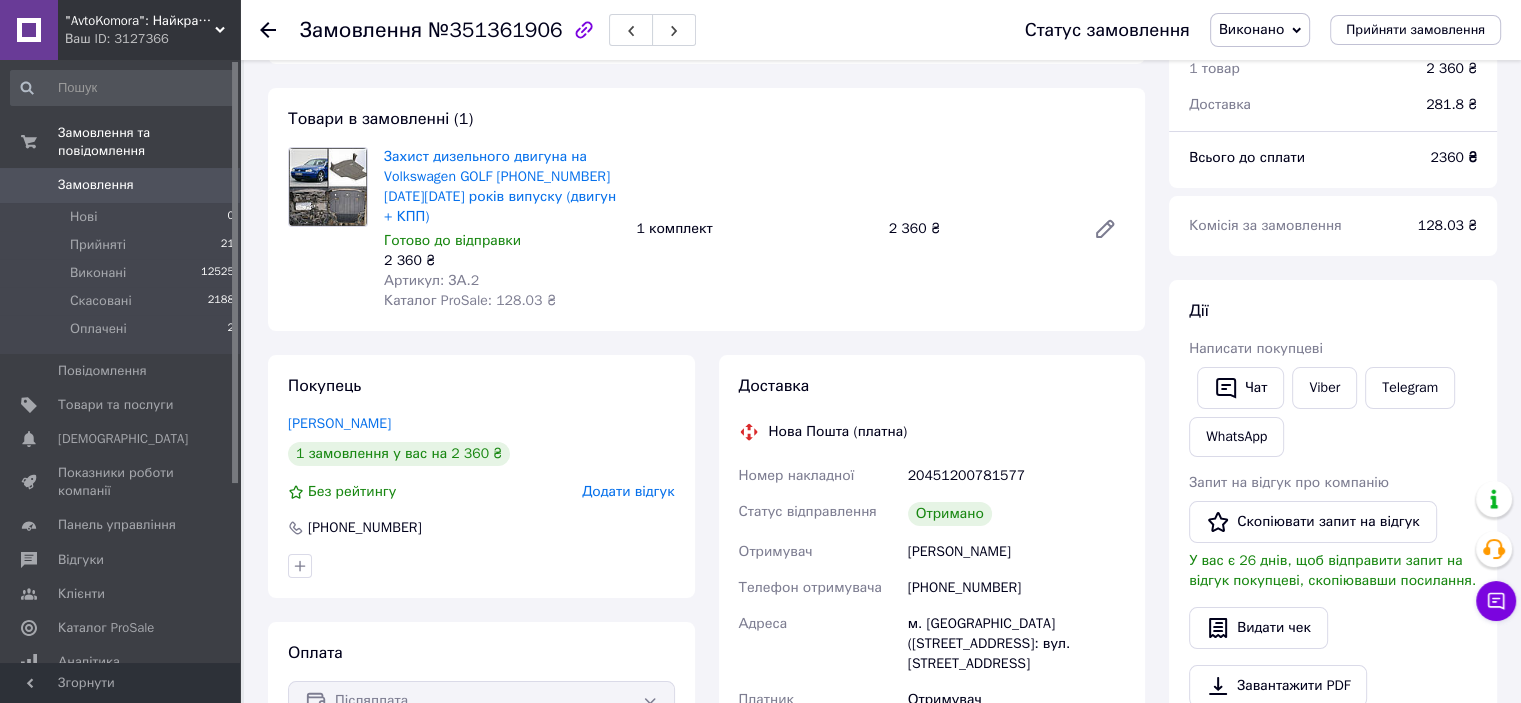 scroll, scrollTop: 200, scrollLeft: 0, axis: vertical 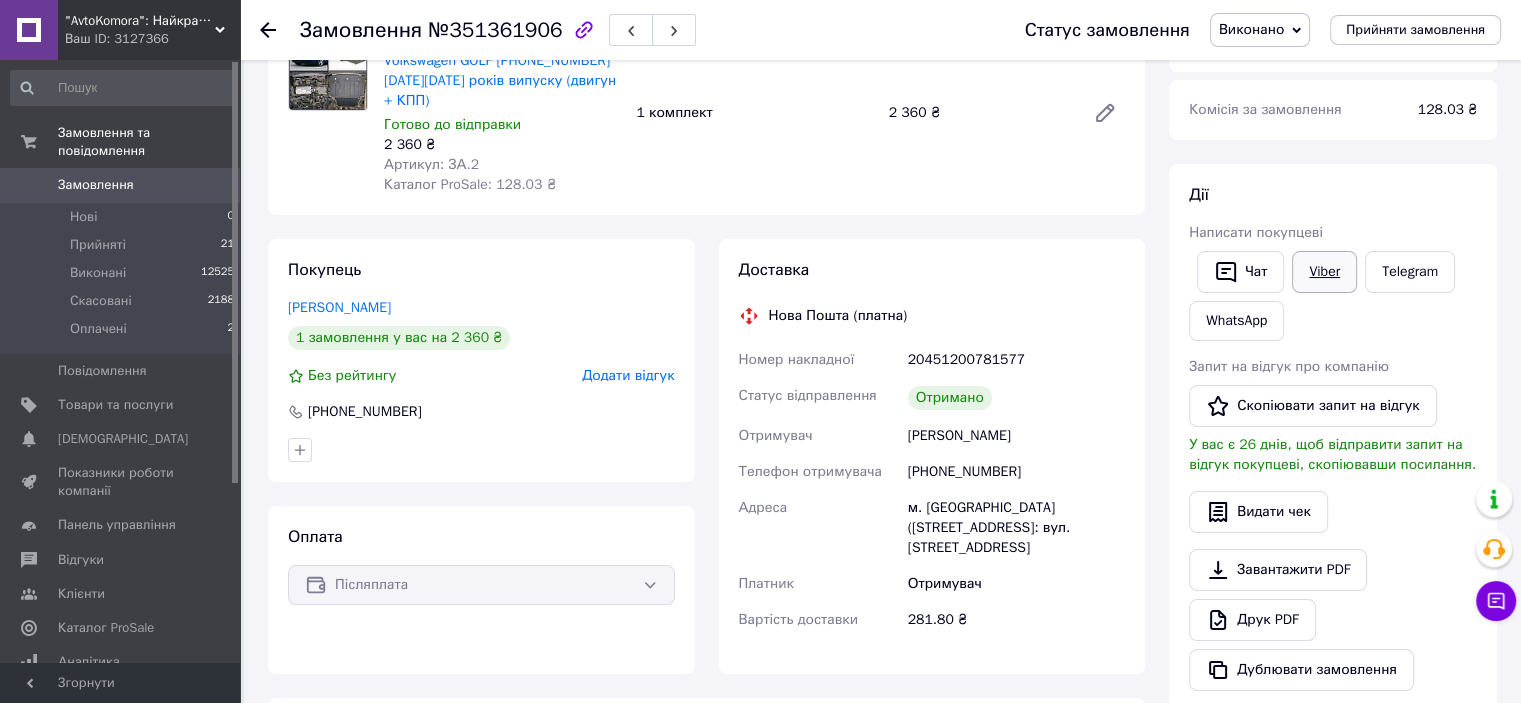 click on "Viber" at bounding box center [1324, 272] 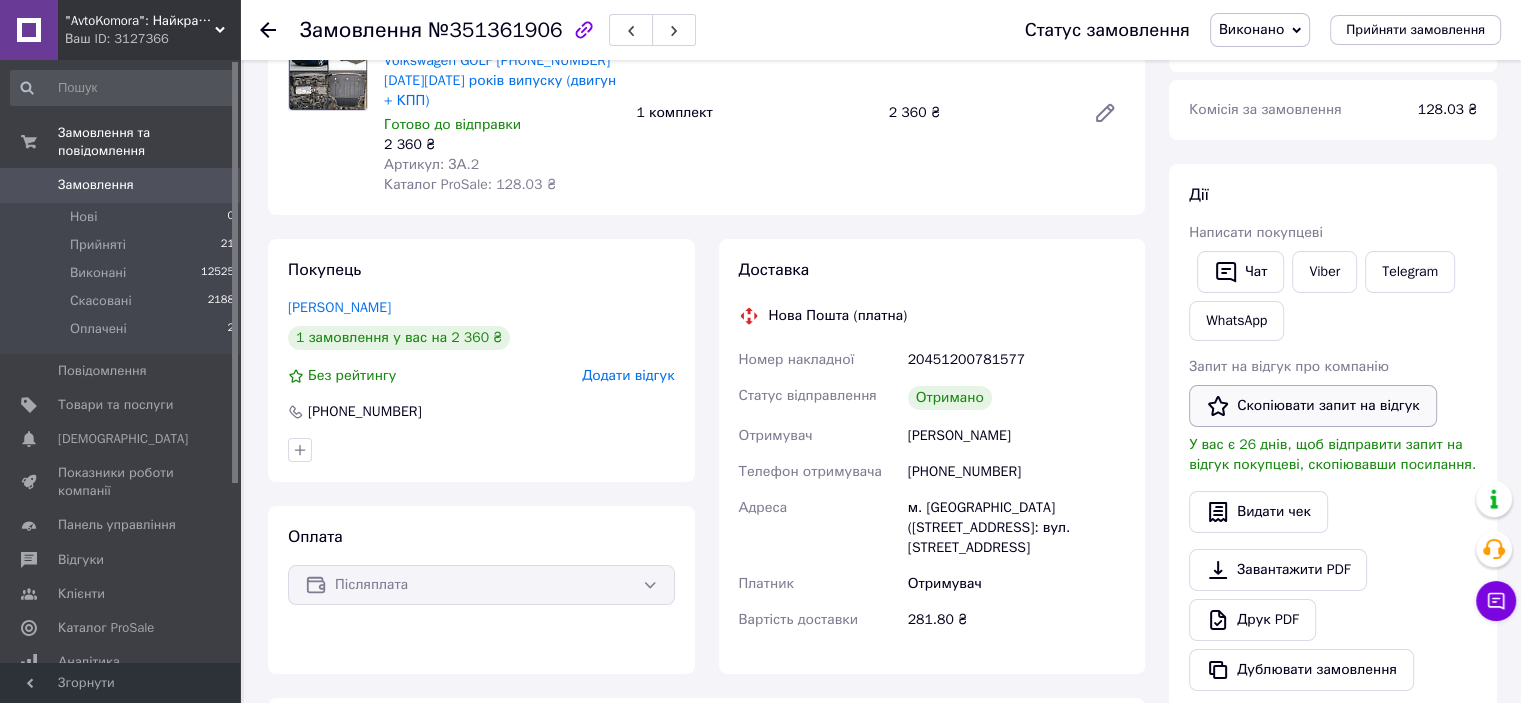 click on "Скопіювати запит на відгук" at bounding box center [1313, 406] 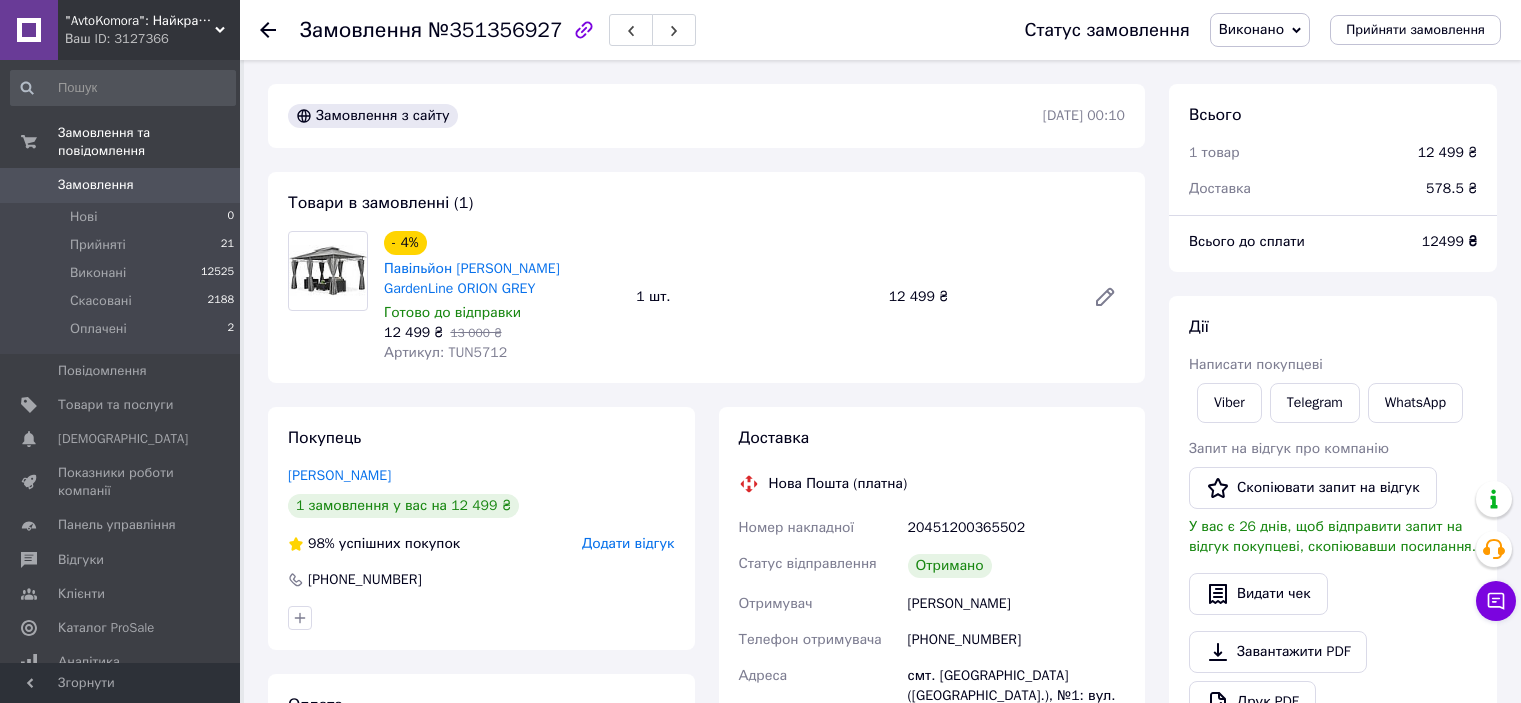 scroll, scrollTop: 0, scrollLeft: 0, axis: both 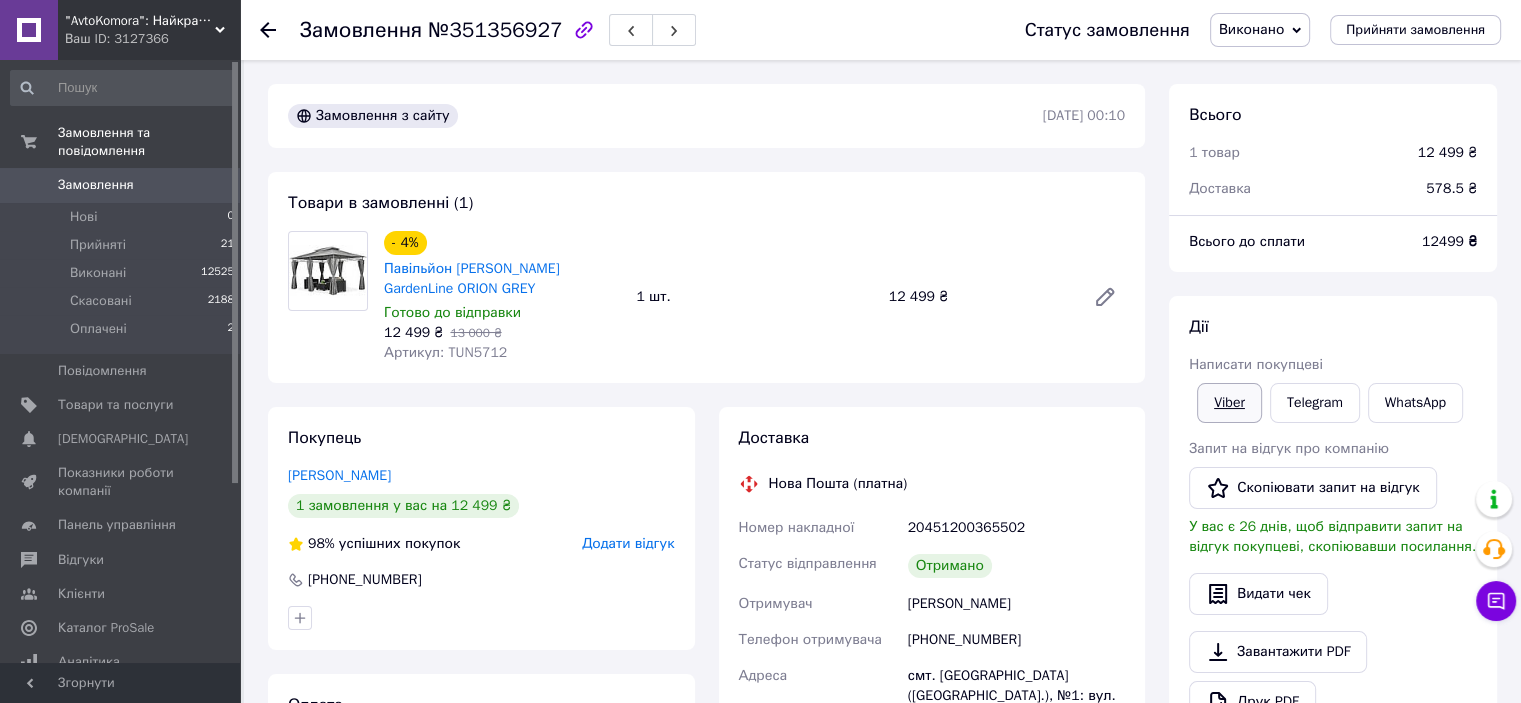 click on "Viber" at bounding box center [1229, 403] 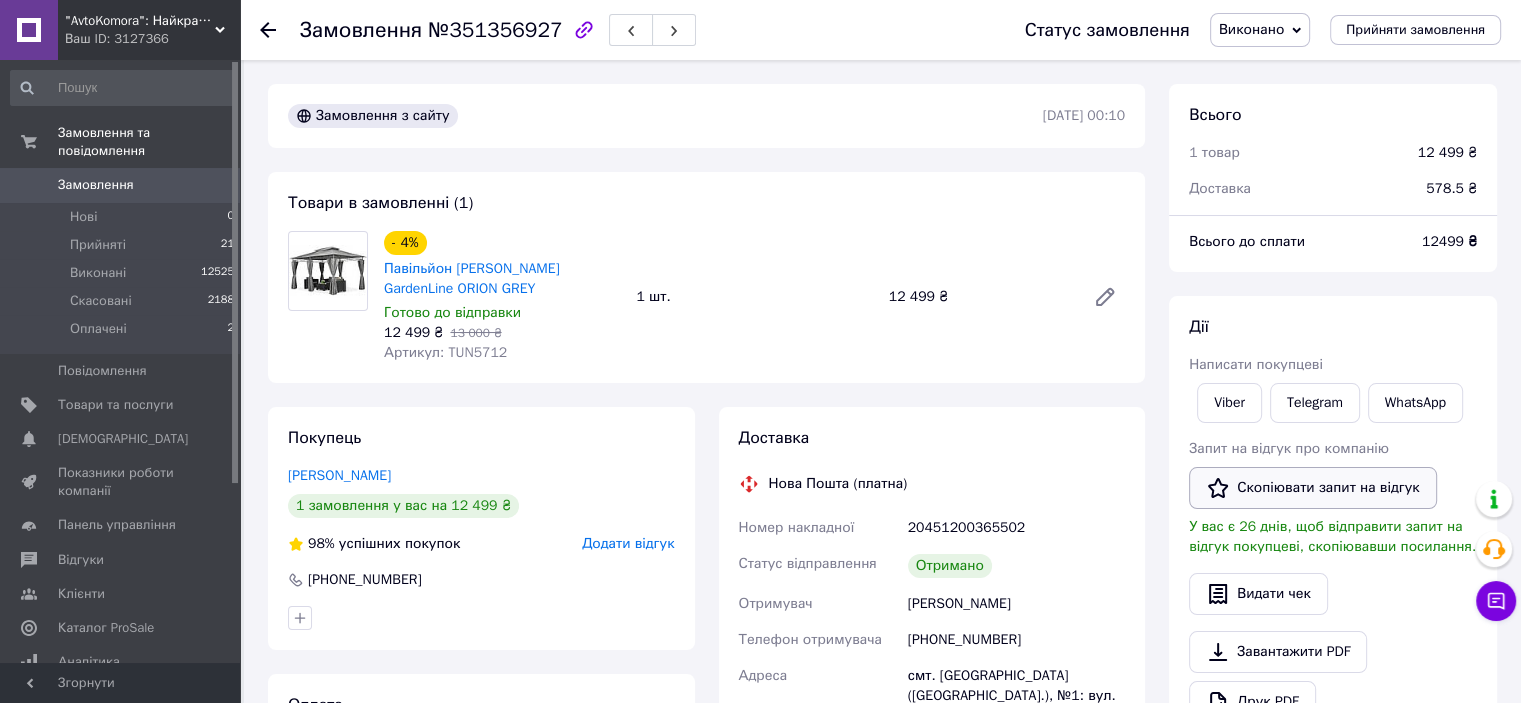 click on "Скопіювати запит на відгук" at bounding box center [1313, 488] 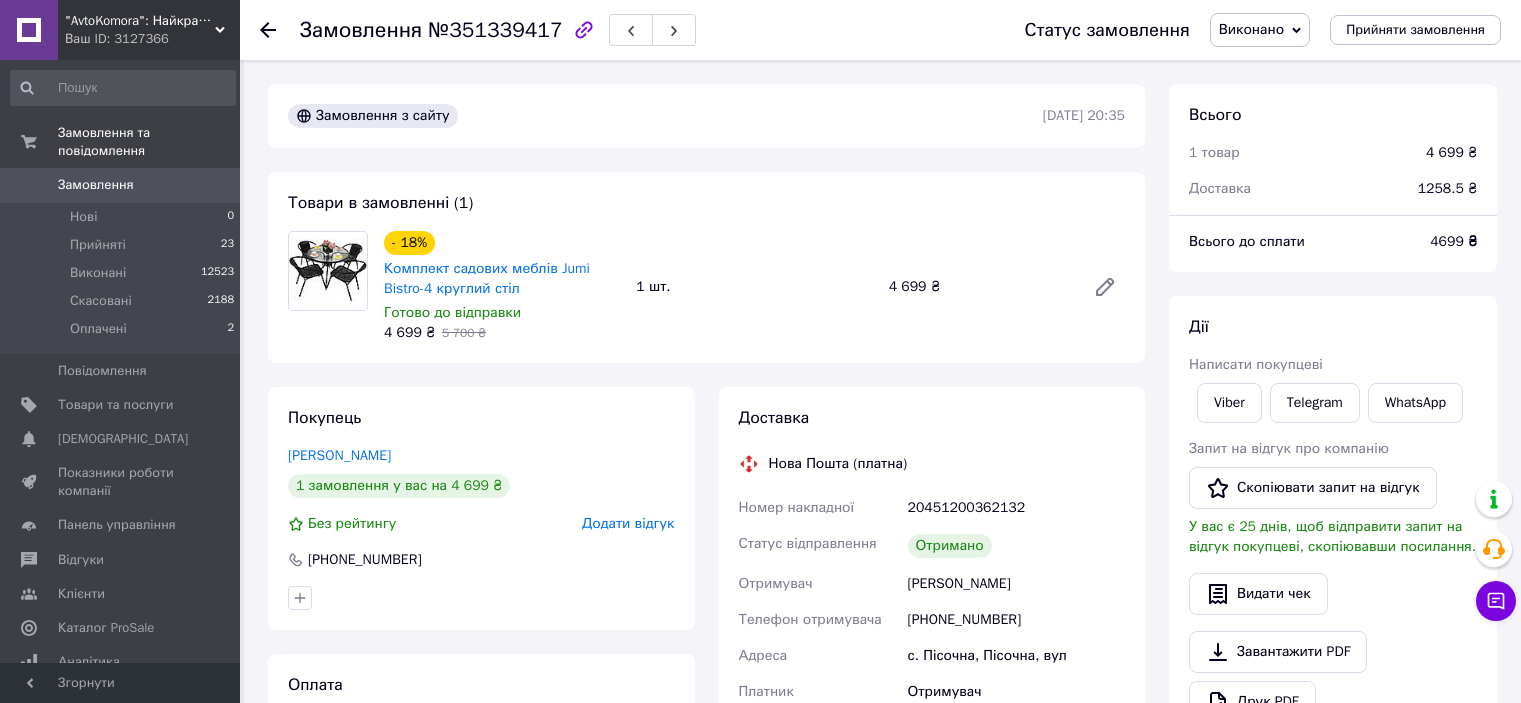 scroll, scrollTop: 0, scrollLeft: 0, axis: both 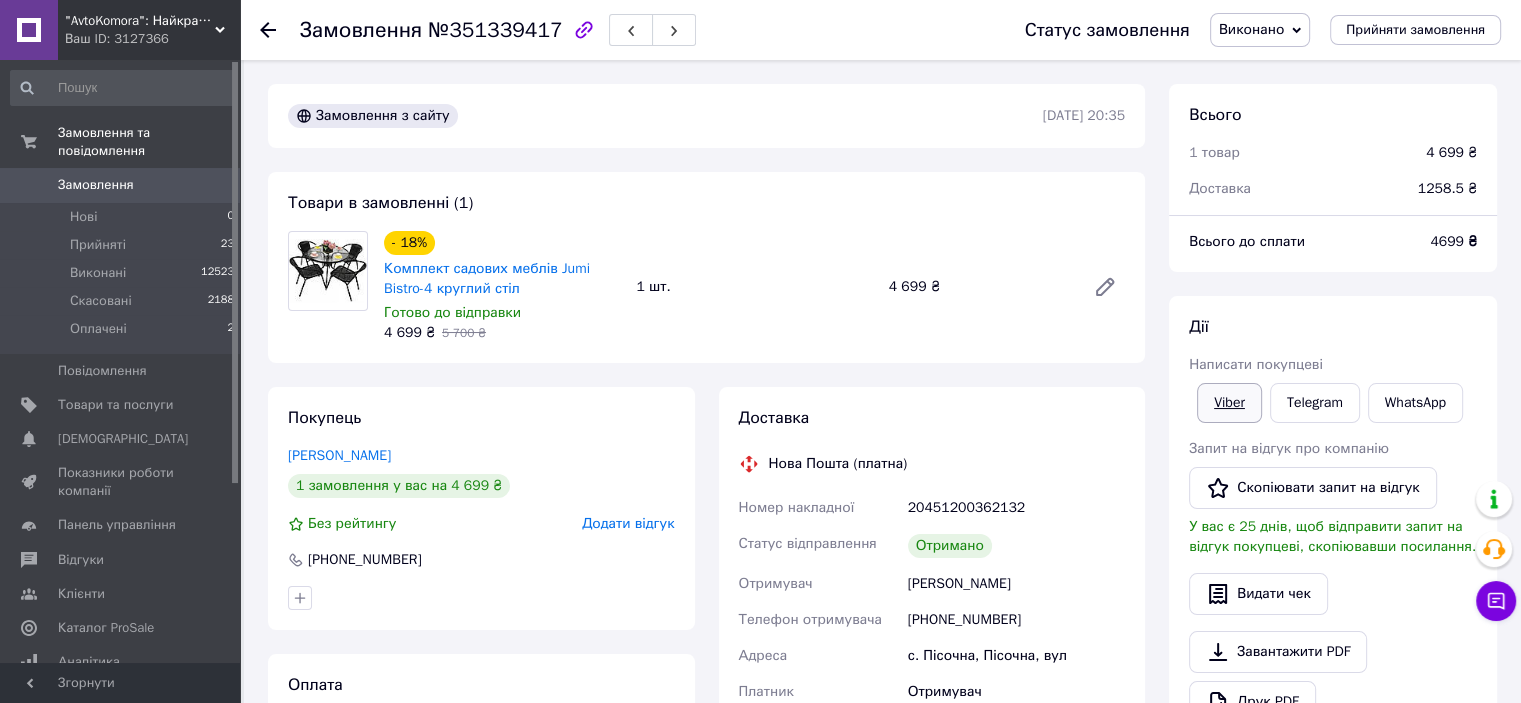 click on "Viber" at bounding box center (1229, 403) 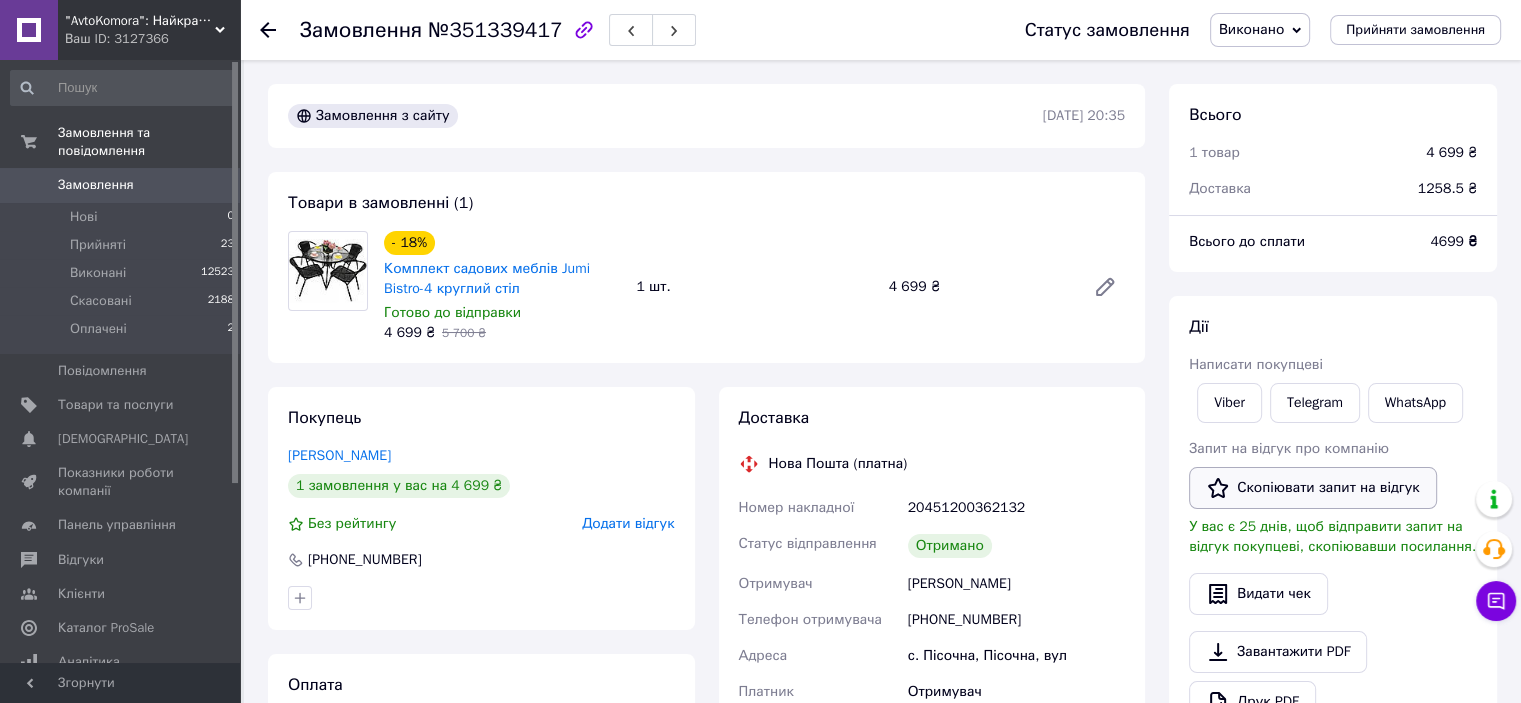 click on "Скопіювати запит на відгук" at bounding box center (1313, 488) 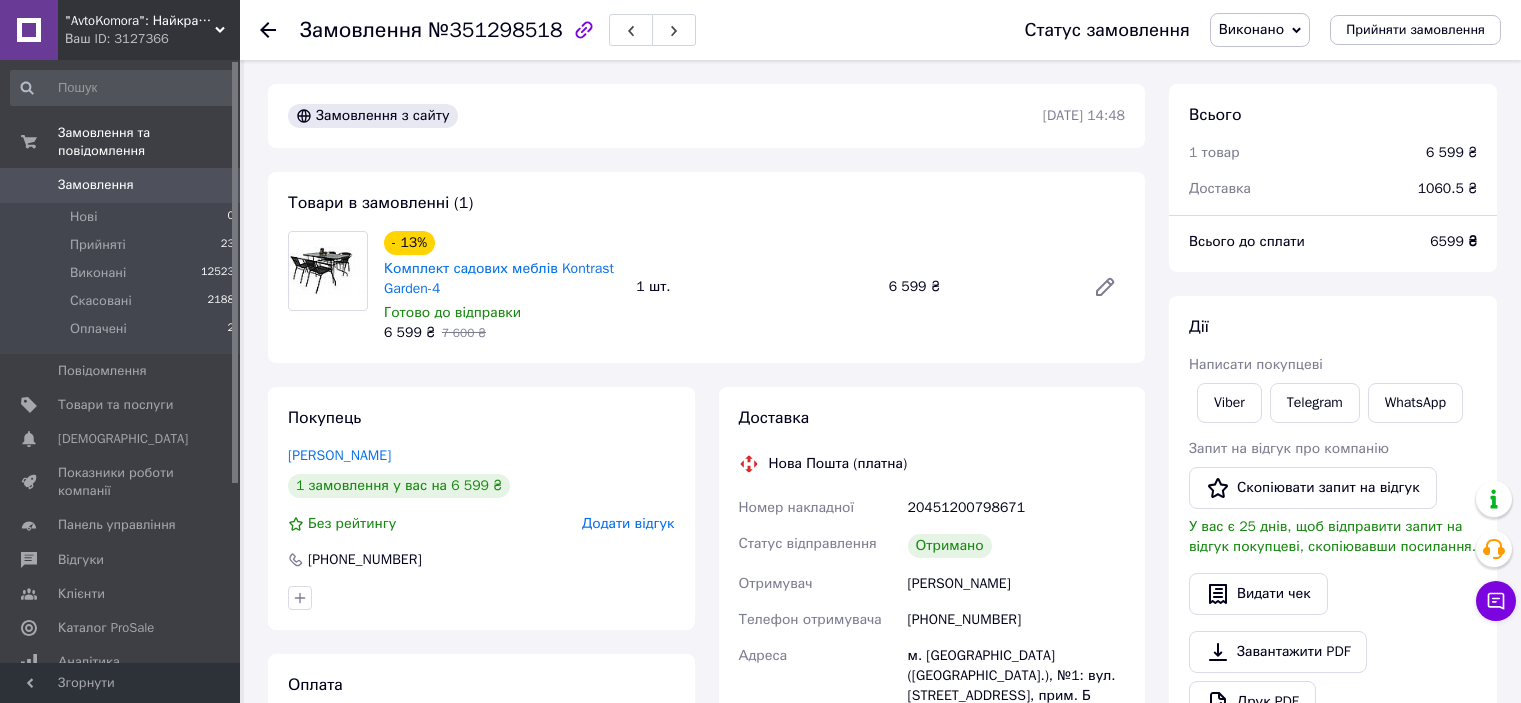 scroll, scrollTop: 0, scrollLeft: 0, axis: both 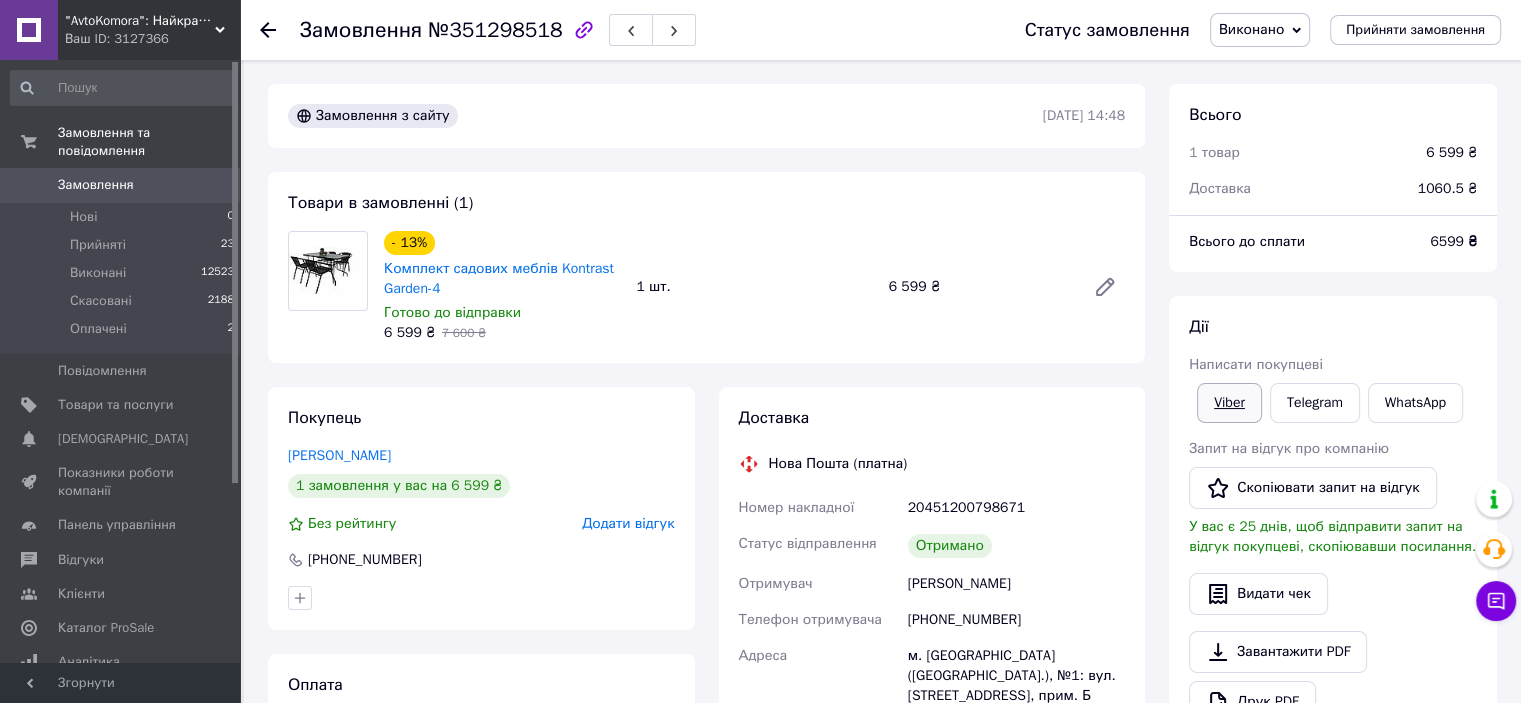 click on "Viber" at bounding box center (1229, 403) 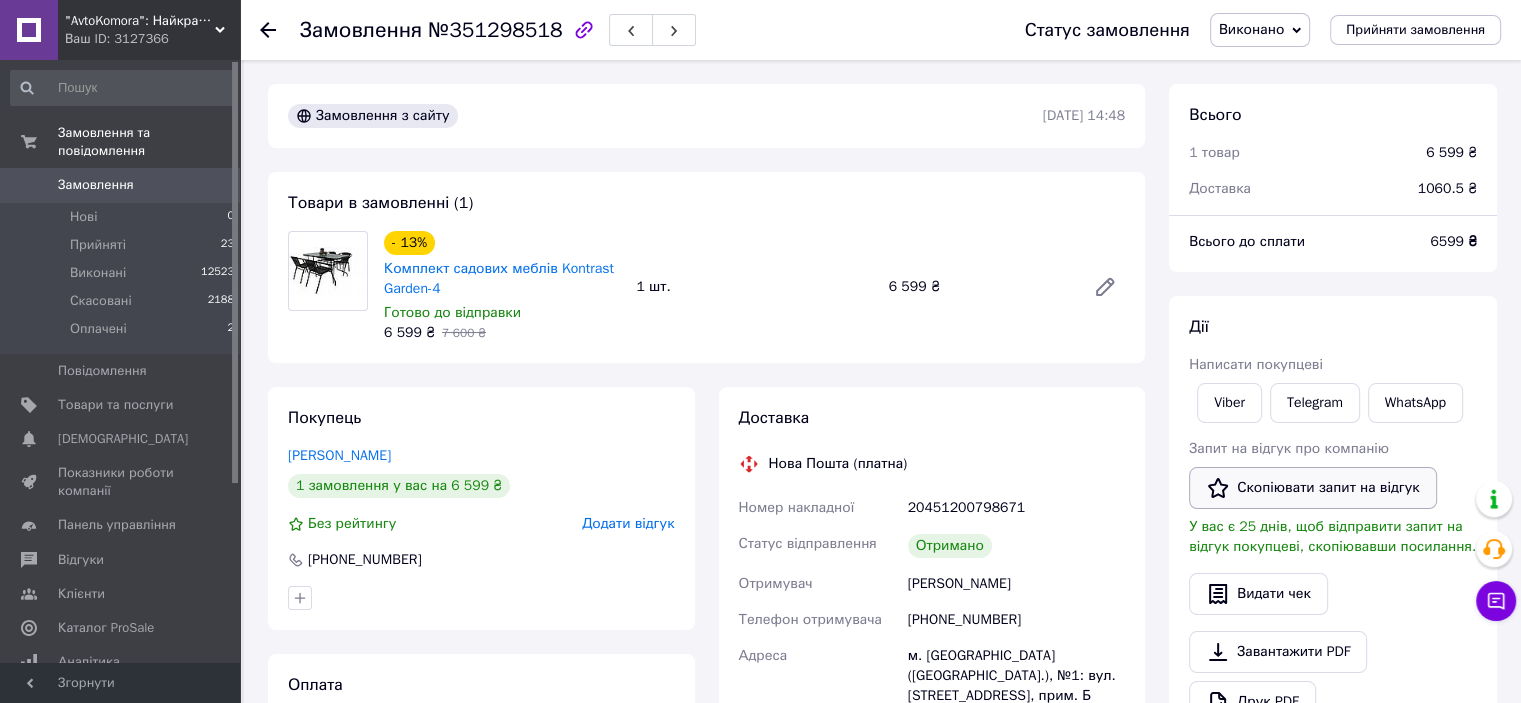 click on "Скопіювати запит на відгук" at bounding box center [1313, 488] 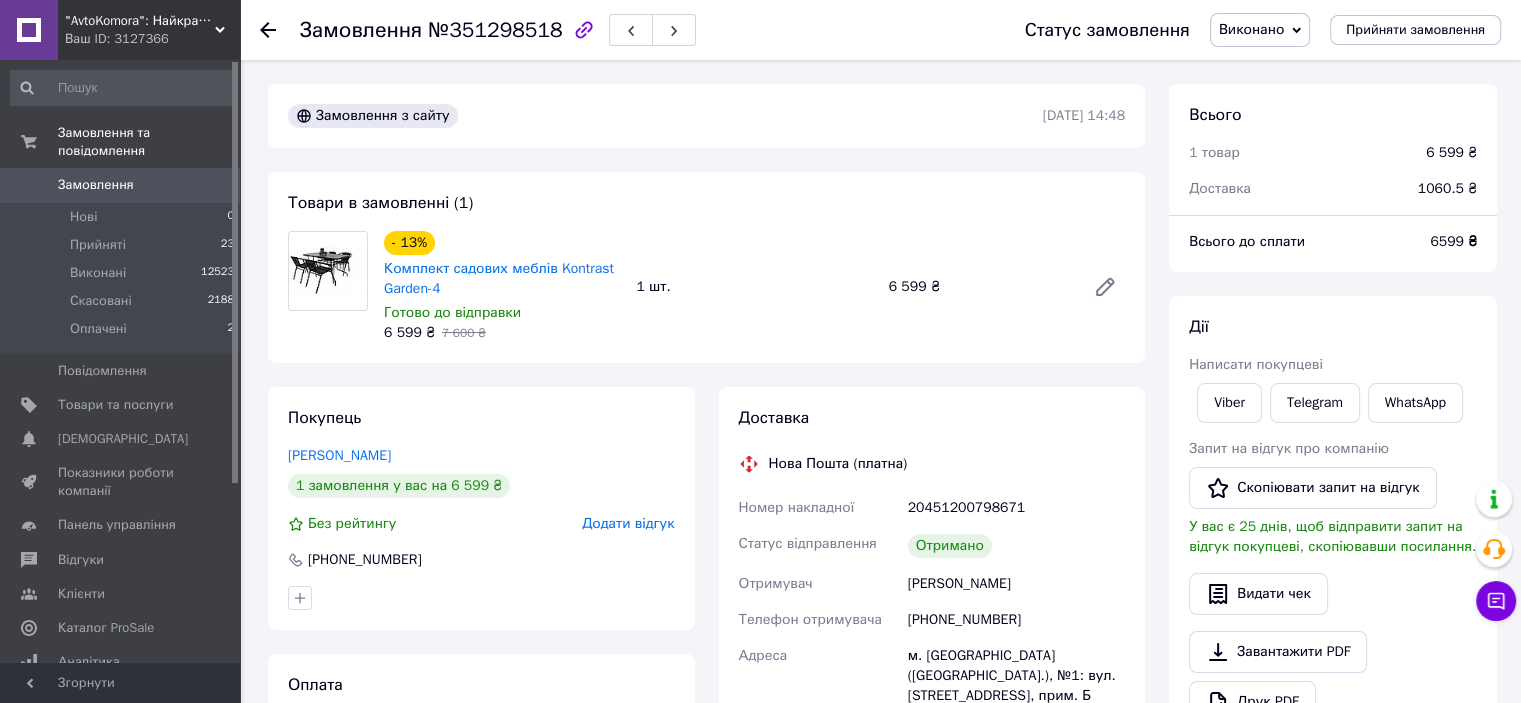 click on "Замовлення" at bounding box center (96, 185) 